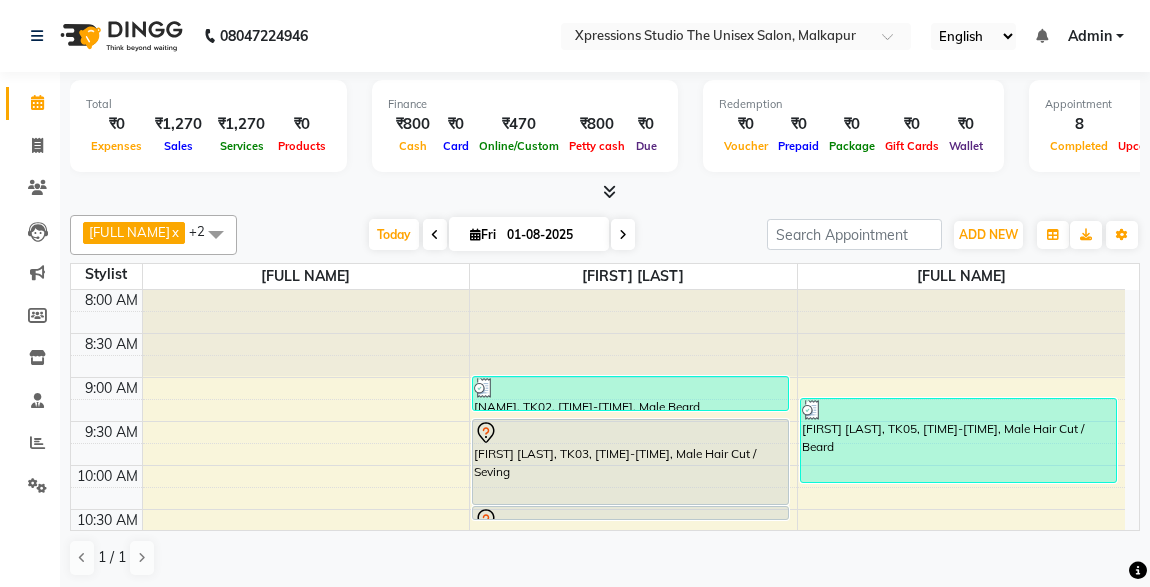 scroll, scrollTop: 0, scrollLeft: 0, axis: both 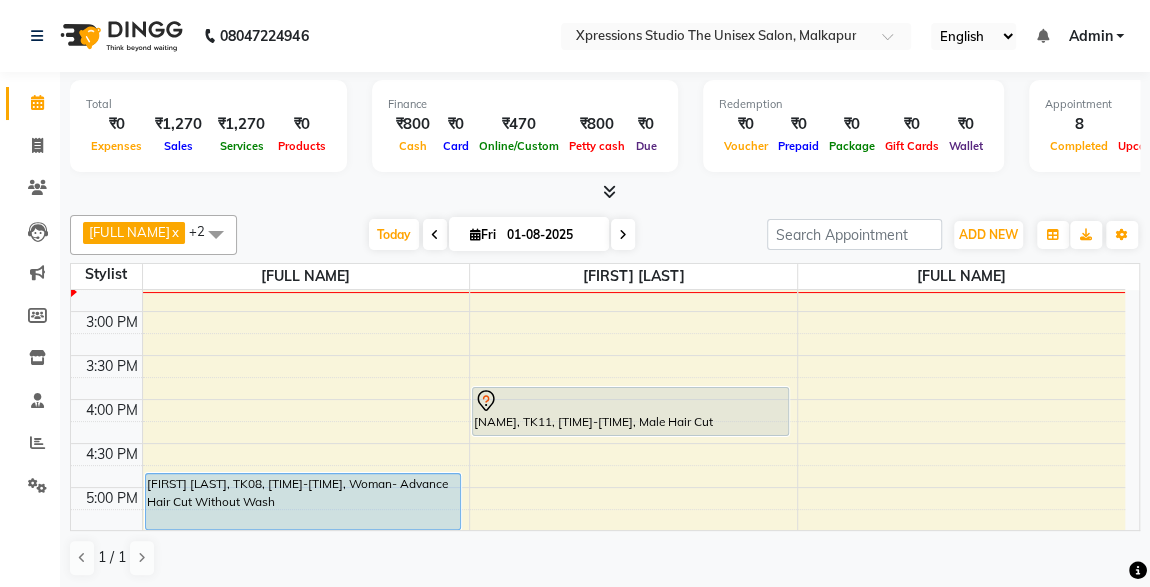 click on "[FIRST] [LAST], TK08, [TIME]-[TIME], Woman- Advance Hair Cut Without Wash" at bounding box center (303, 501) 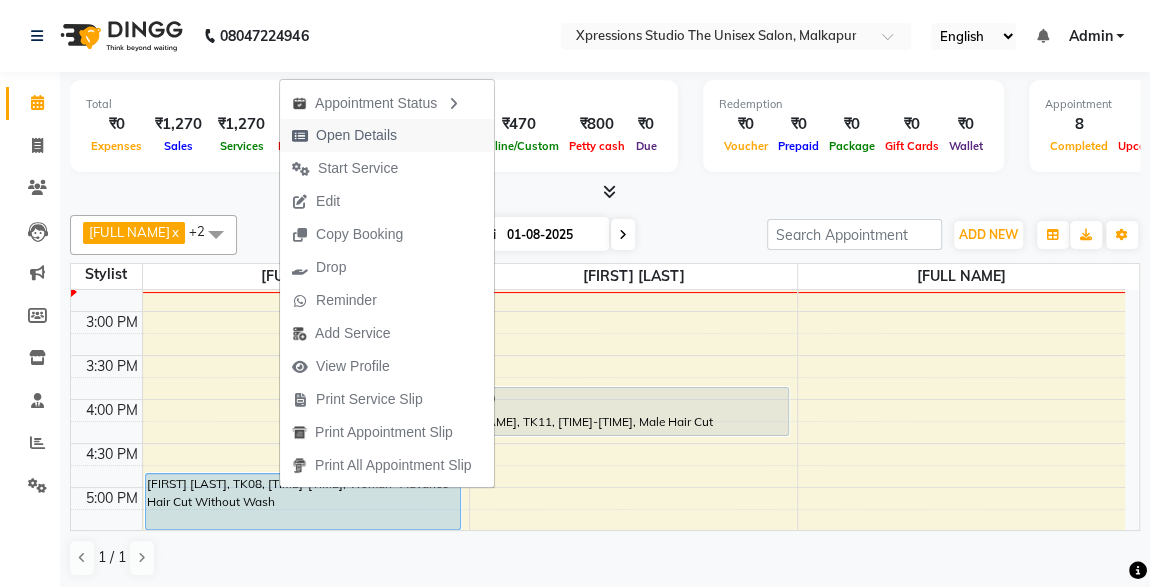 click on "Open Details" at bounding box center [356, 135] 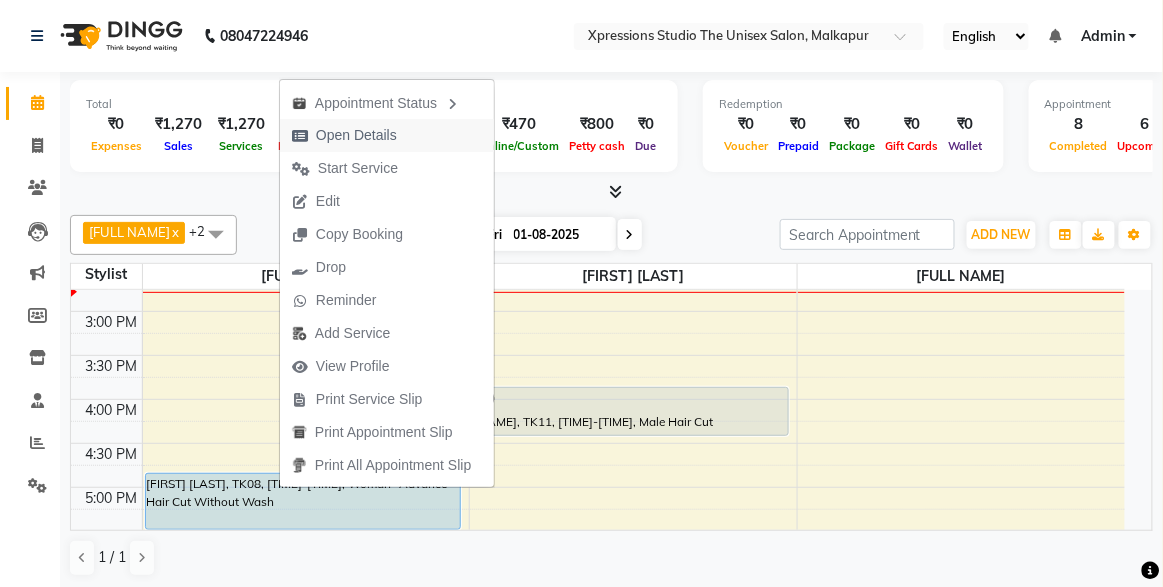 select on "5" 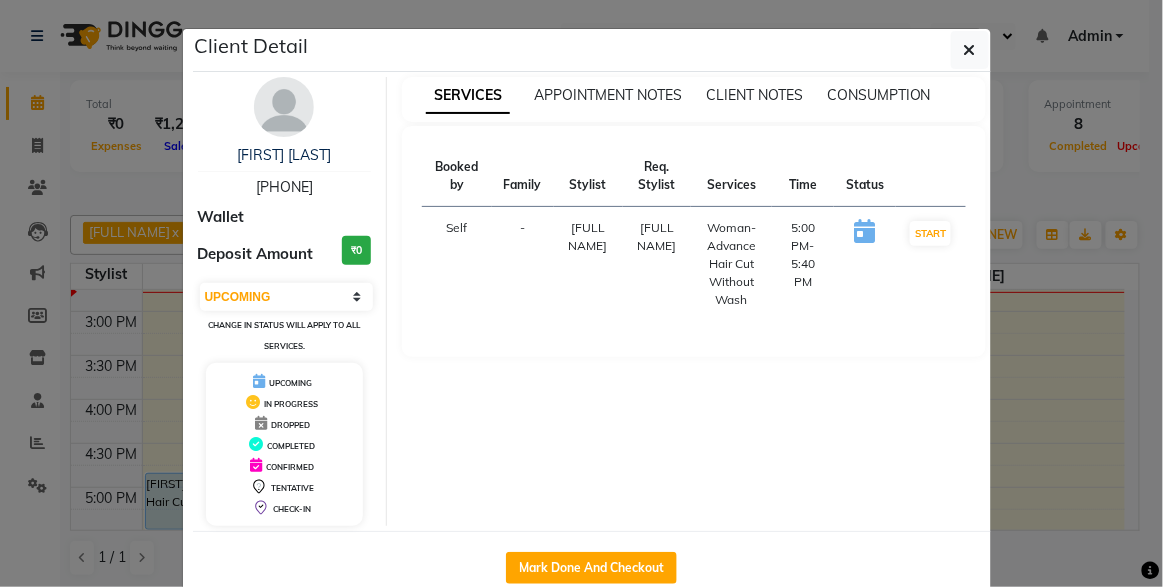 click at bounding box center [284, 107] 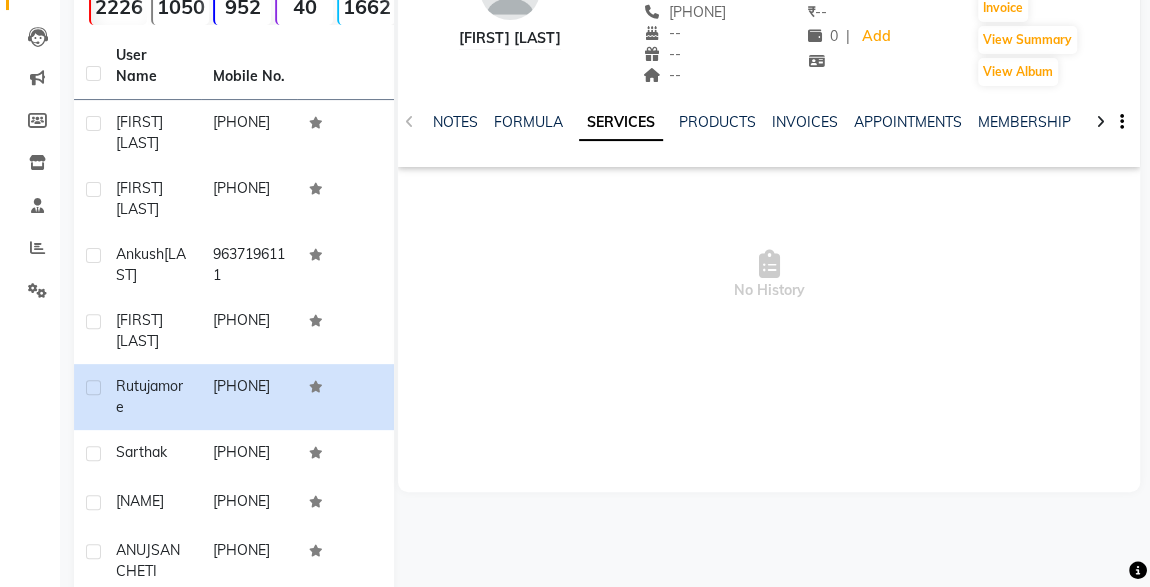 scroll, scrollTop: 0, scrollLeft: 0, axis: both 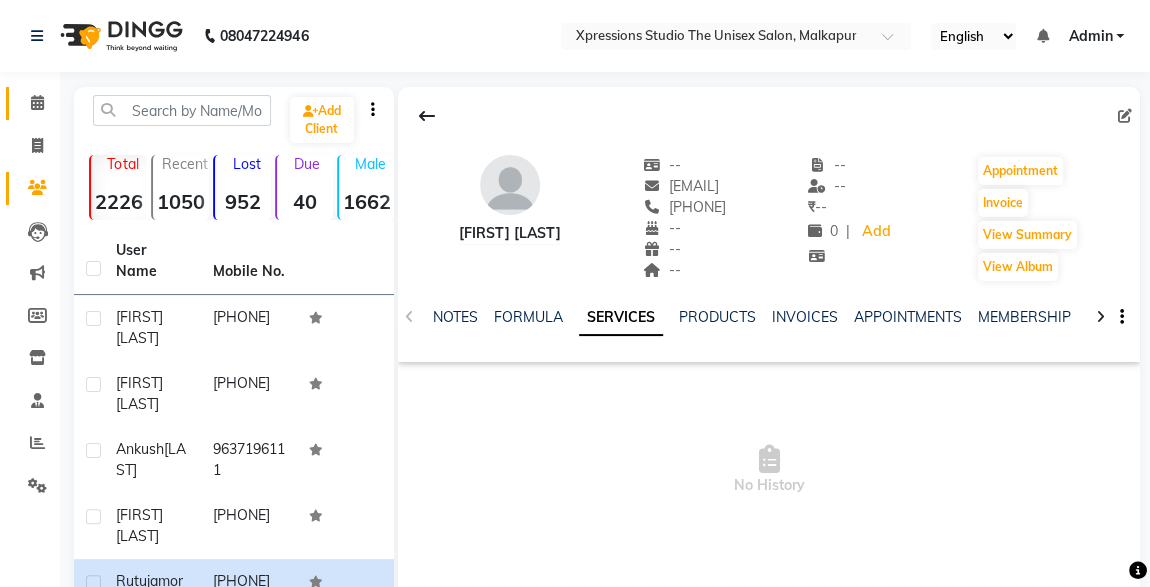 click 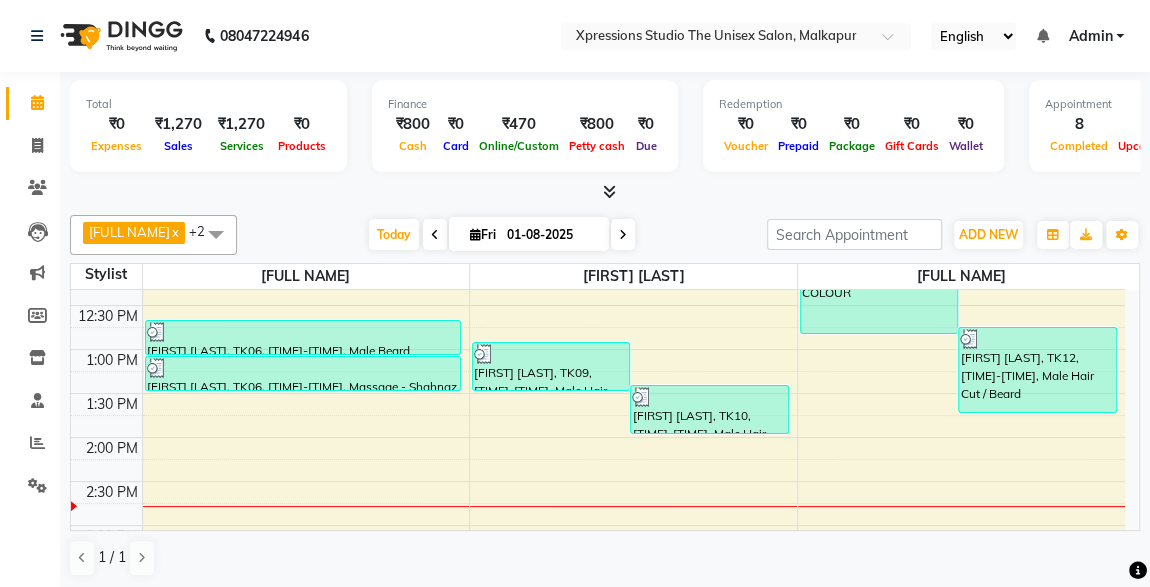 scroll, scrollTop: 372, scrollLeft: 0, axis: vertical 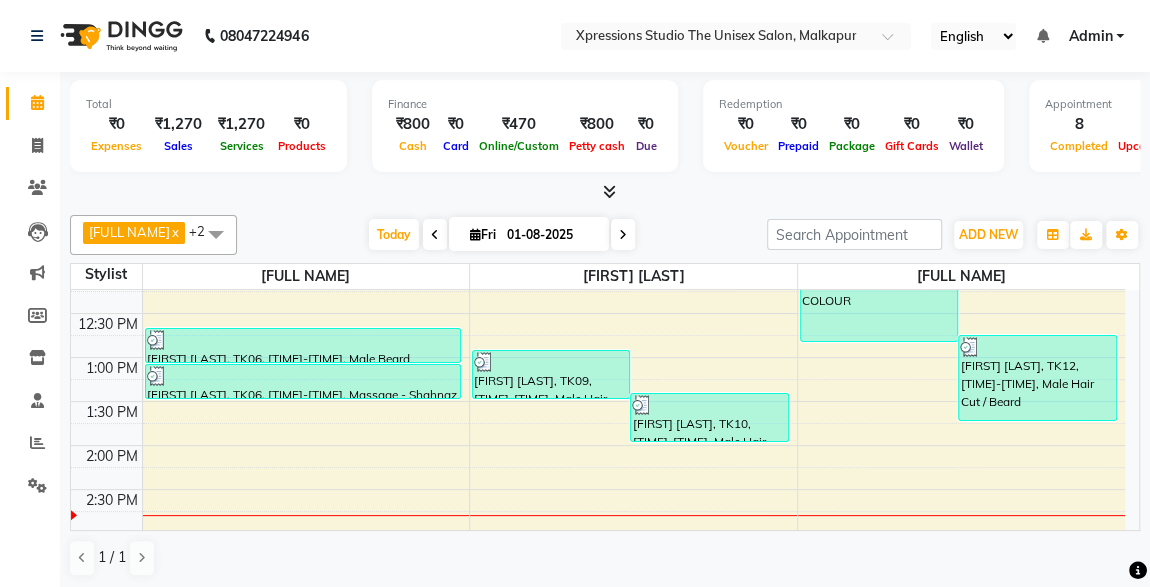 click on "08047224946 Select Location × Xpressions Studio The Unisex Salon, Malkapur English ENGLISH Español العربية मराठी हिंदी ગુજરાતી தமிழ் 中文 Notifications  DINGG Alert   [DATE]   [NAME] booked an appointment on [DATE] at [TIME].   DINGG Alert   [DATE]   [NAME] booked an appointment on [DATE] at [TIME].   DINGG Alert   [DATE]   [NAME] booked an appointment on [DATE] at [TIME].   DINGG Alert   [DATE]   [NAME] booked an appointment on [DATE] at [TIME].   DINGG Alert   [DATE]   [FIRST] [LAST] booked an appointment on [DATE] at [TIME].   DINGG Alert   [DATE]   [NAME] booked an appointment on [DATE] at [TIME].   DINGG Alert   [DATE]   [NAME] booked an appointment on [DATE] at [TIME].   DINGG Alert   [DATE]   [FIRST] [LAST] booked an appointment on [DATE] at [TIME].   DINGG Alert   [DATE]   [NAME] booked an appointment on [DATE] at [TIME].   DINGG Alert   [DATE]   DINGG Alert   [DATE]" 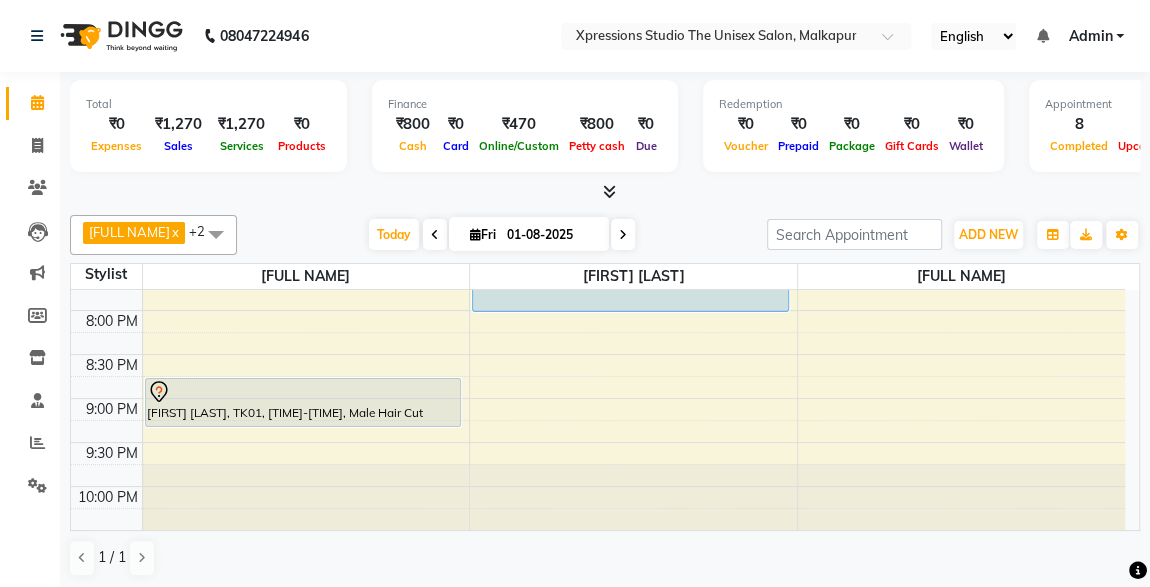 scroll, scrollTop: 1053, scrollLeft: 0, axis: vertical 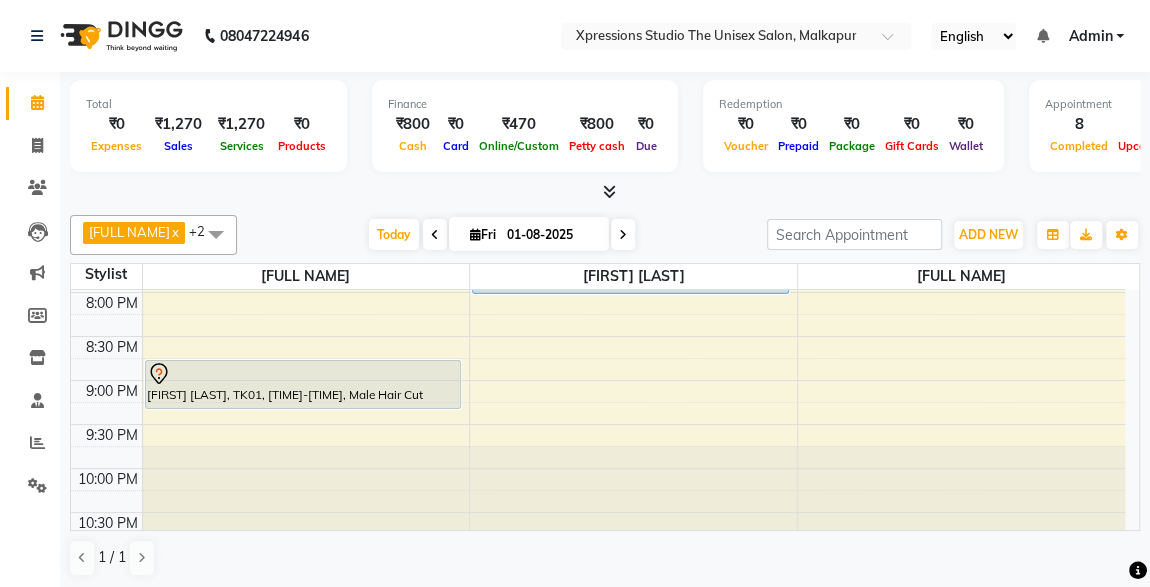 click 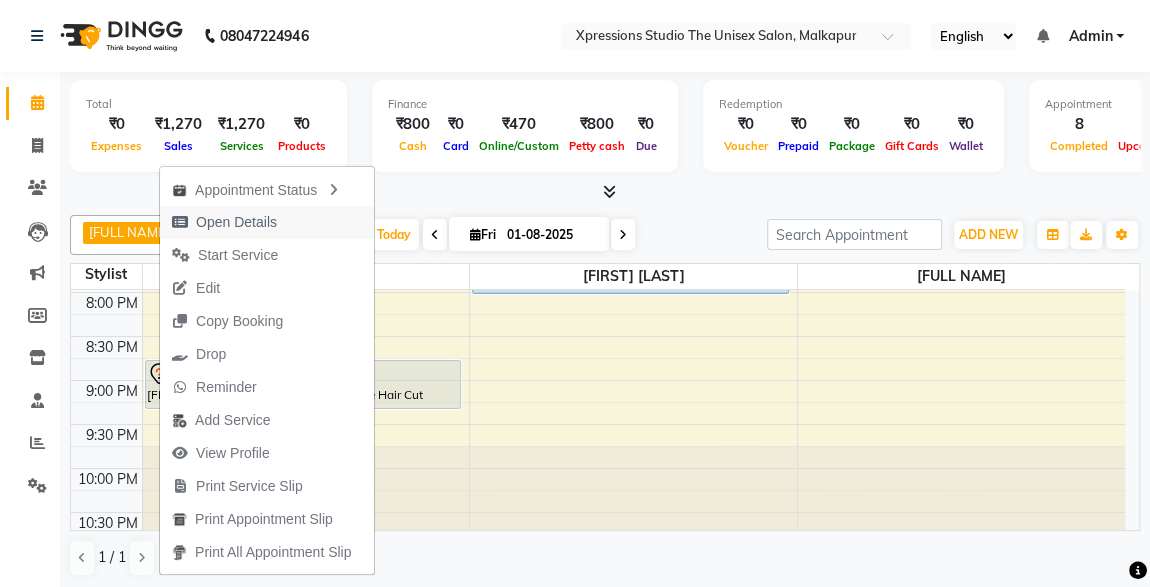 click on "Open Details" at bounding box center (236, 222) 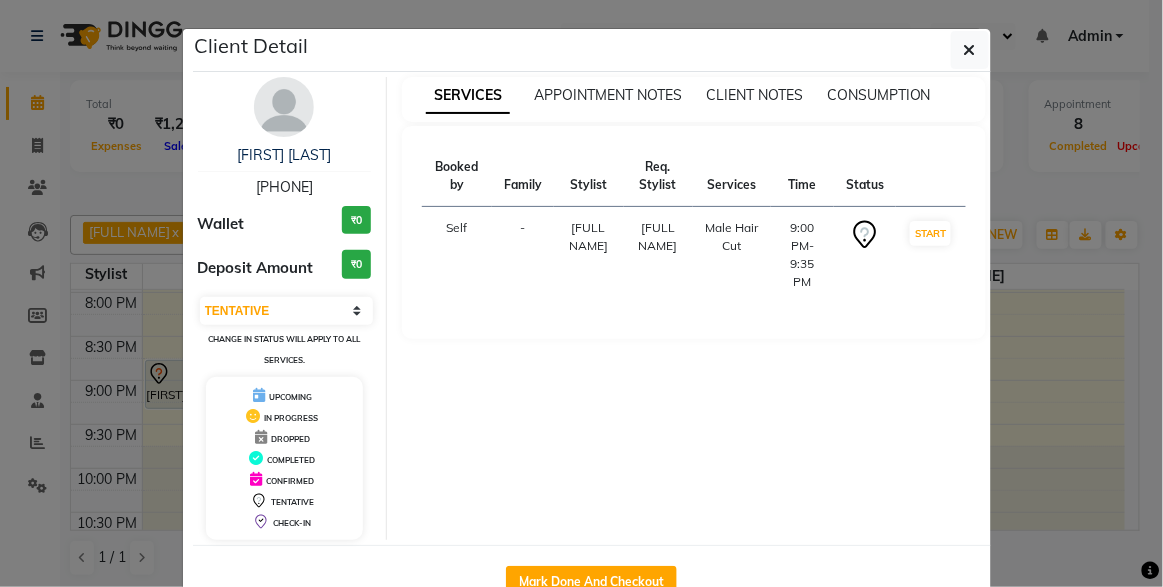 click at bounding box center (284, 107) 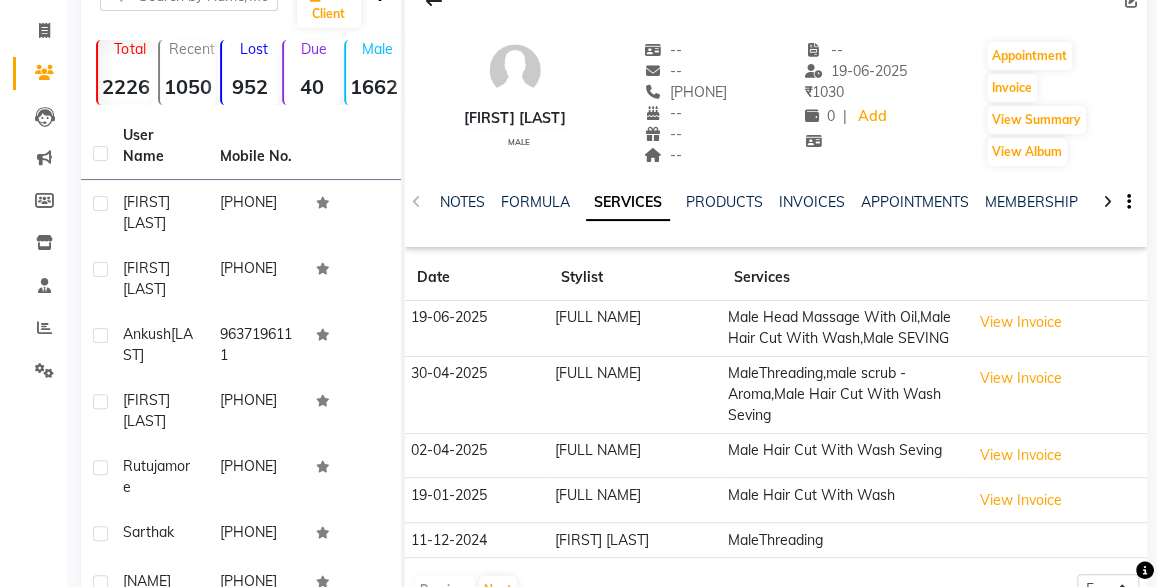 scroll, scrollTop: 117, scrollLeft: 0, axis: vertical 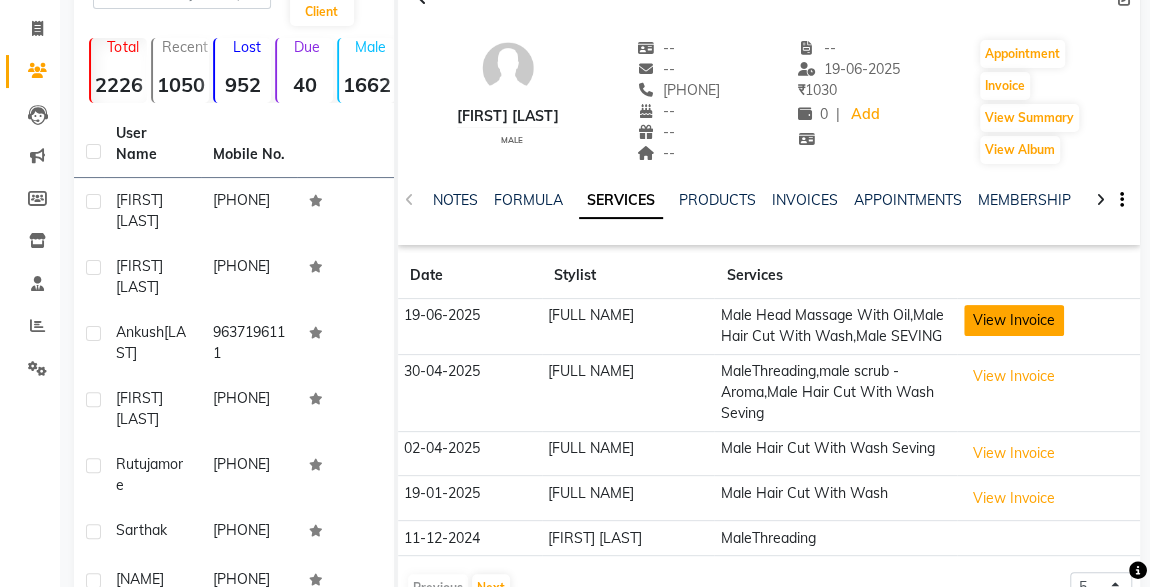 click on "View Invoice" 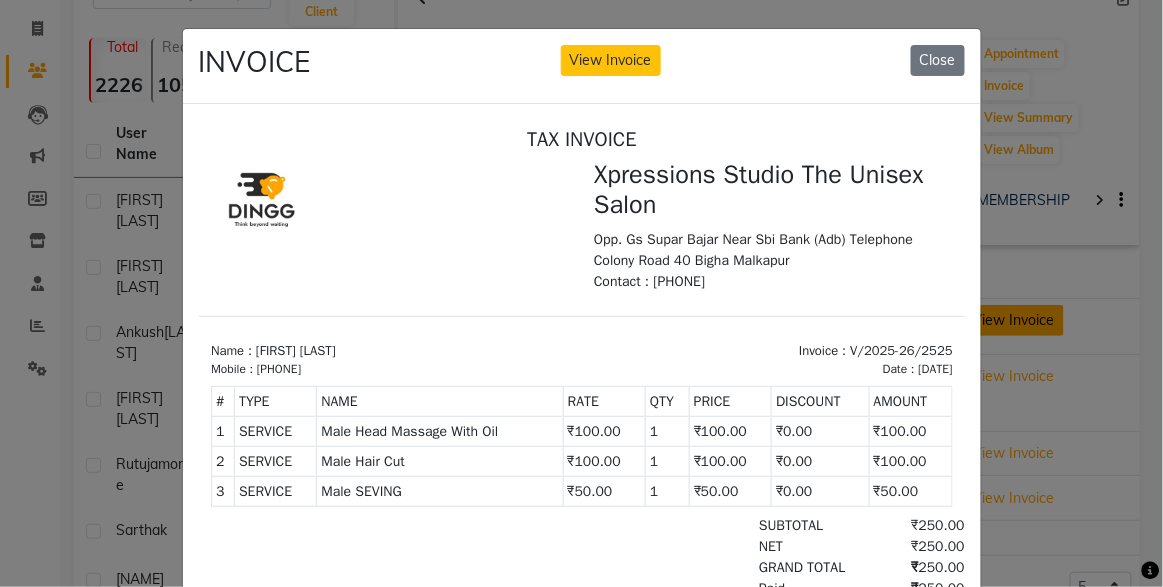 scroll, scrollTop: 16, scrollLeft: 0, axis: vertical 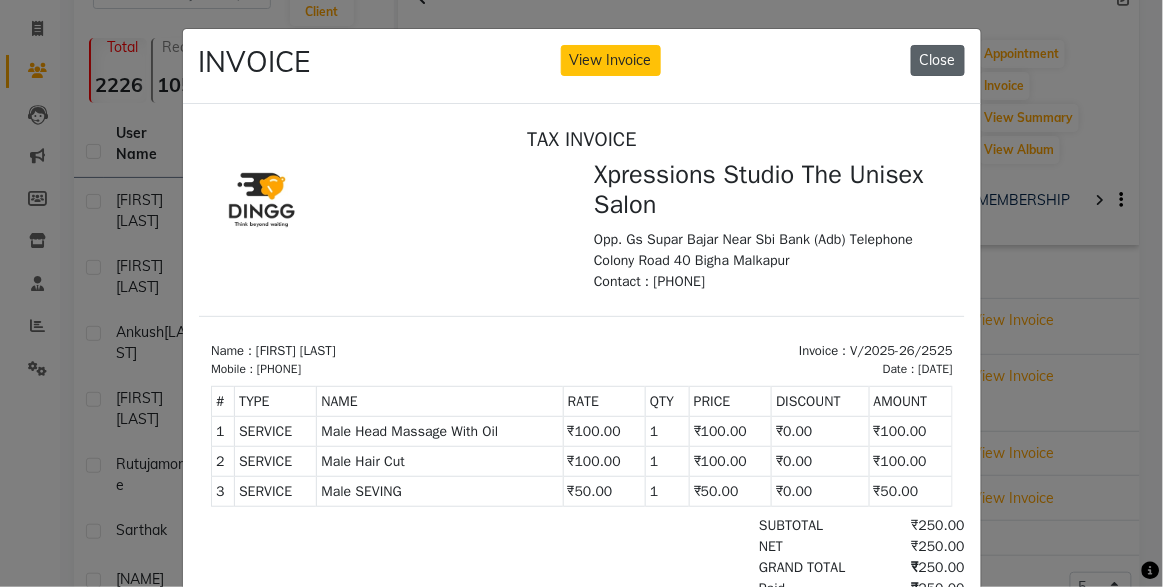 click on "Close" 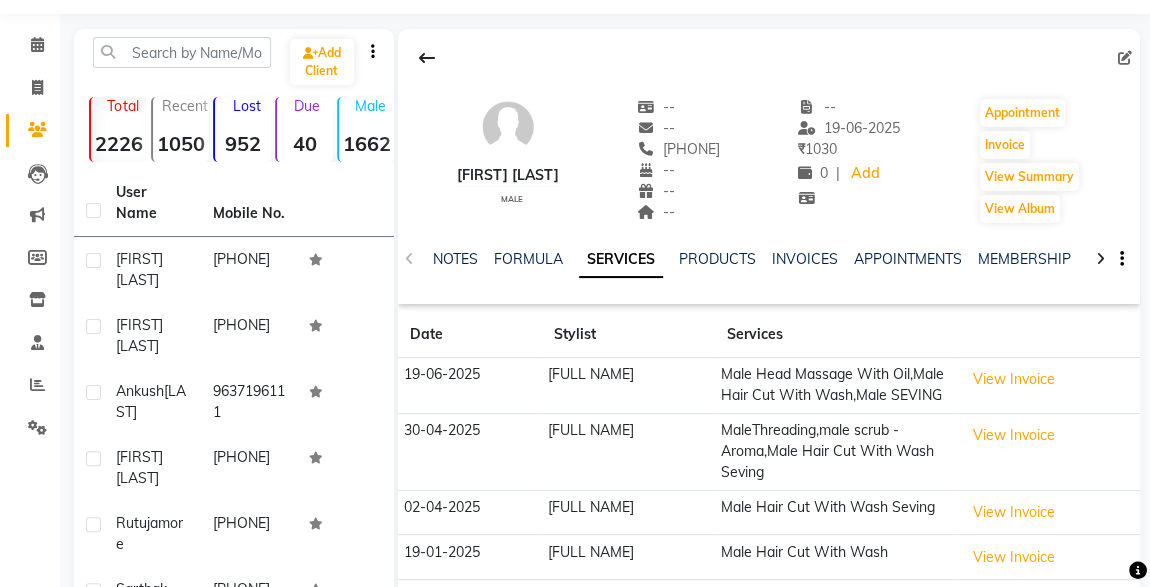 scroll, scrollTop: 0, scrollLeft: 0, axis: both 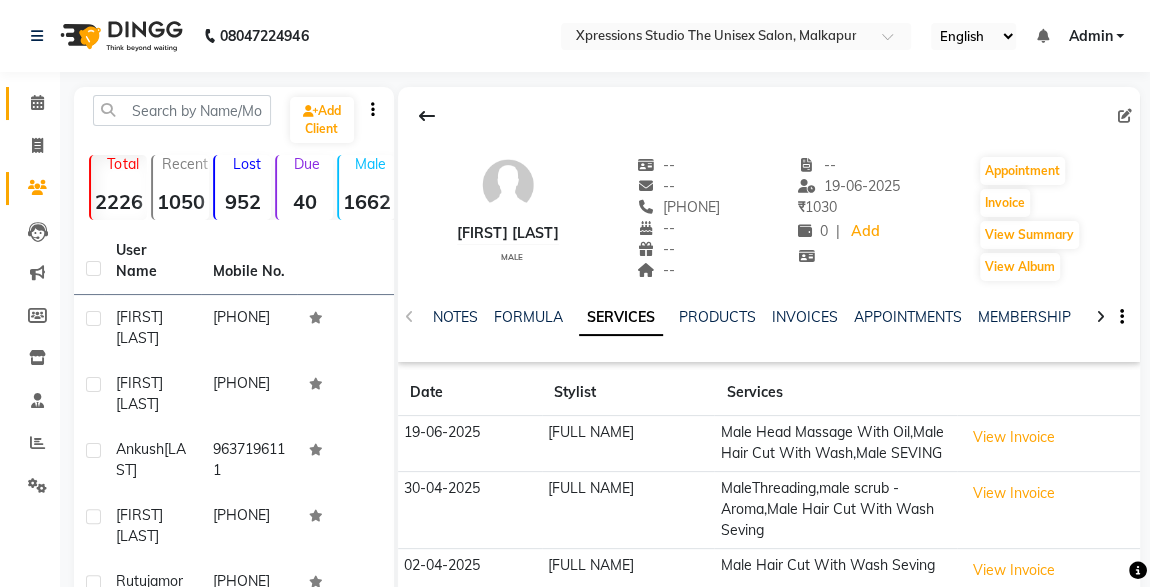 click 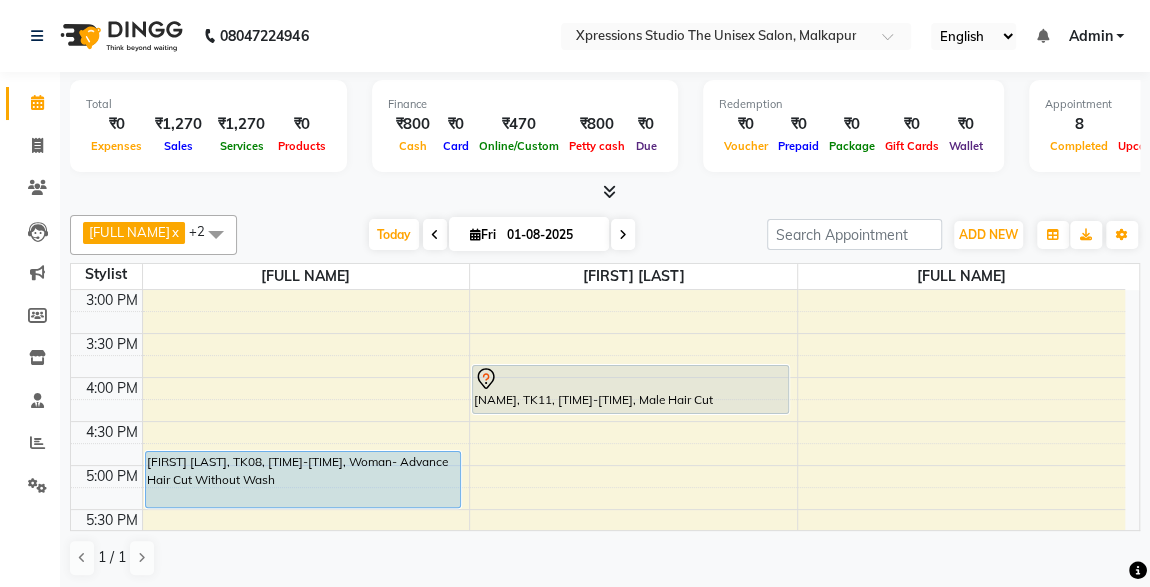 scroll, scrollTop: 621, scrollLeft: 0, axis: vertical 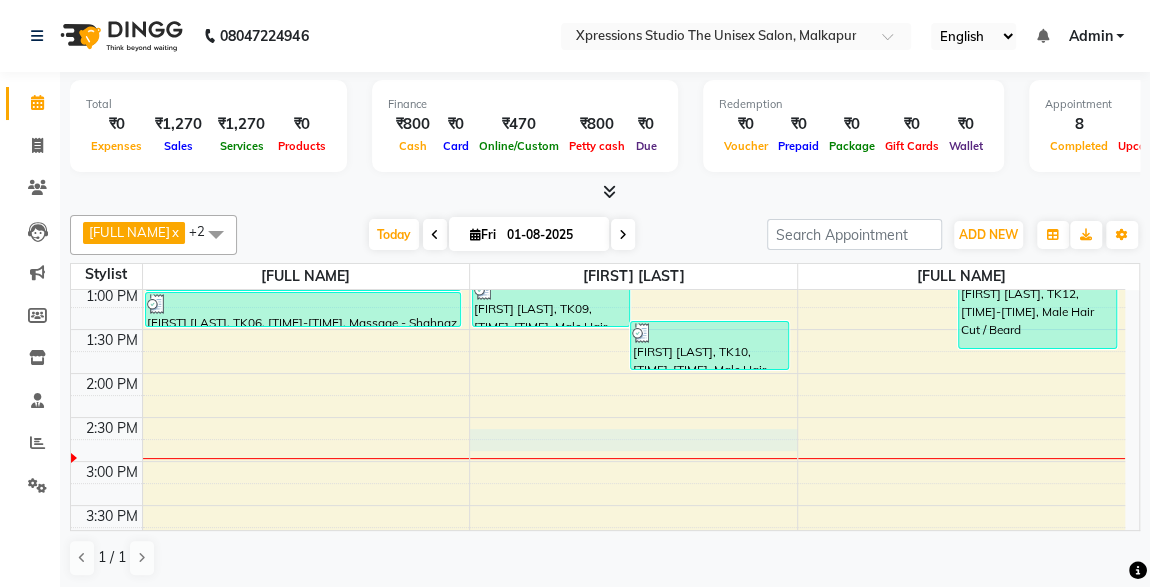 click on "8:00 AM 8:30 AM 9:00 AM 9:30 AM 10:00 AM 10:30 AM 11:00 AM 11:30 AM 12:00 PM 12:30 PM 1:00 PM 1:30 PM 2:00 PM 2:30 PM 3:00 PM 3:30 PM 4:00 PM 4:30 PM 5:00 PM 5:30 PM 6:00 PM 6:30 PM 7:00 PM 7:30 PM 8:00 PM 8:30 PM 9:00 PM 9:30 PM 10:00 PM 10:30 PM     [FIRST] [LAST], TK06, [TIME]-[TIME], Male  Beard     [FIRST] [LAST], TK06, [TIME]-[TIME], Massage - Shahnaz Massage    [FIRST] [LAST], TK08, [TIME]-[TIME], Woman- Advance Hair Cut Without Wash             [FIRST] [LAST], TK01, [TIME]-[TIME], Male Hair Cut      [FIRST] [LAST], TK09, [TIME]-[TIME], Male Hair Cut      [FIRST] [LAST], TK10, [TIME]-[TIME], Male Hair Cut      [NAME], TK02, [TIME]-[TIME], Male  Beard             [FIRST] [LAST], TK03, [TIME]-[TIME], Male Hair Cut / Seving             [FIRST] [LAST], TK03, [TIME]-[TIME], VLCC Clensing             [FIRST] [LAST], TK11, [TIME]-[TIME], Male Hair Cut     [FIRST] [LAST], TK04, [TIME]-[TIME], Male Hair Cut / Beard" at bounding box center (598, 505) 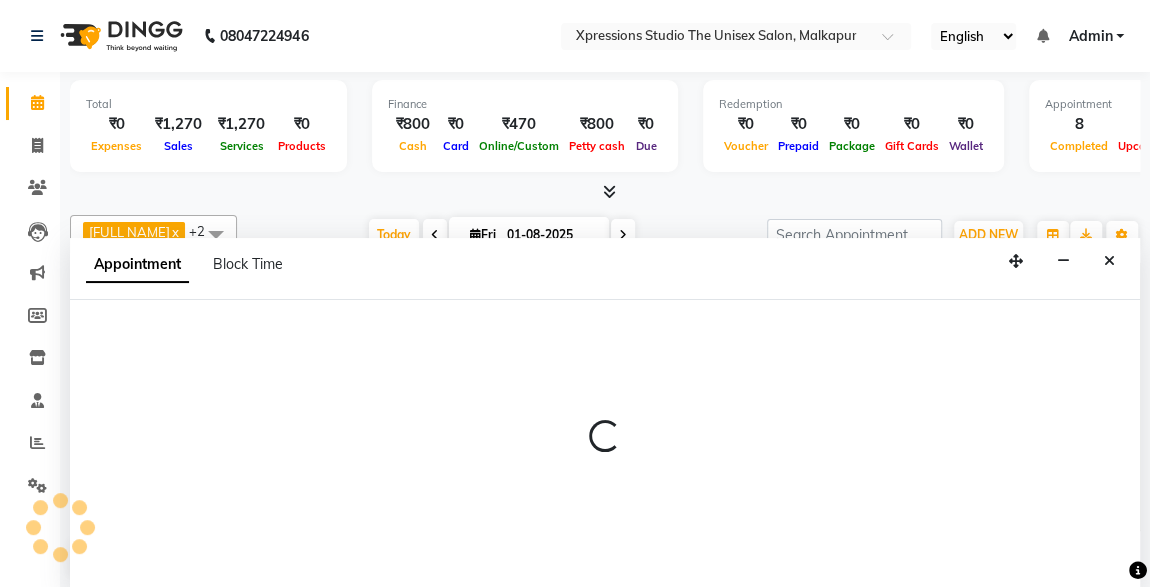 scroll, scrollTop: 0, scrollLeft: 0, axis: both 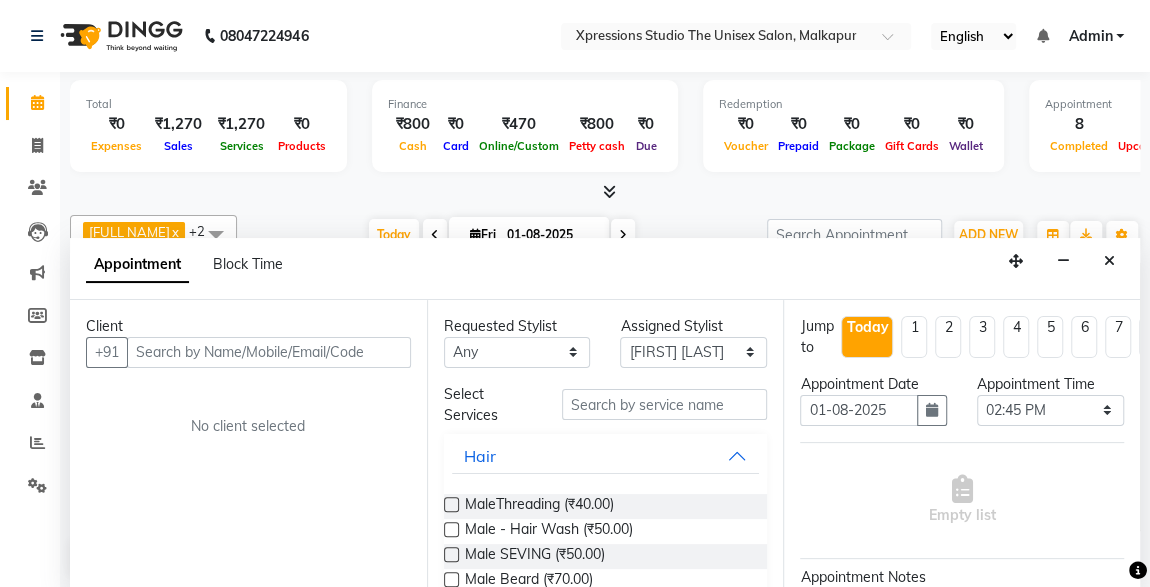 click at bounding box center (269, 352) 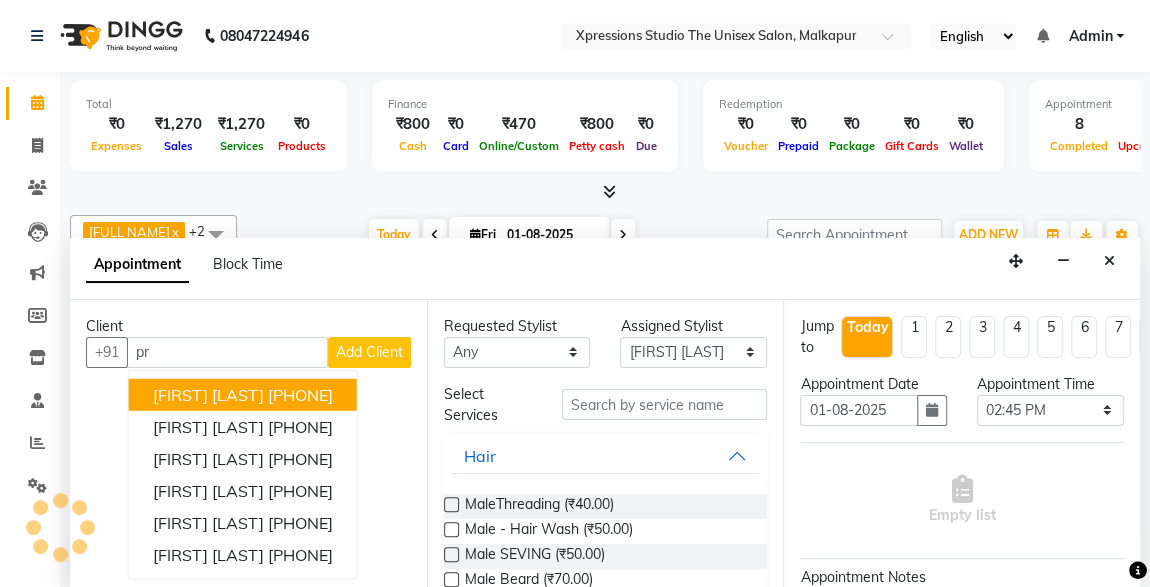 type on "p" 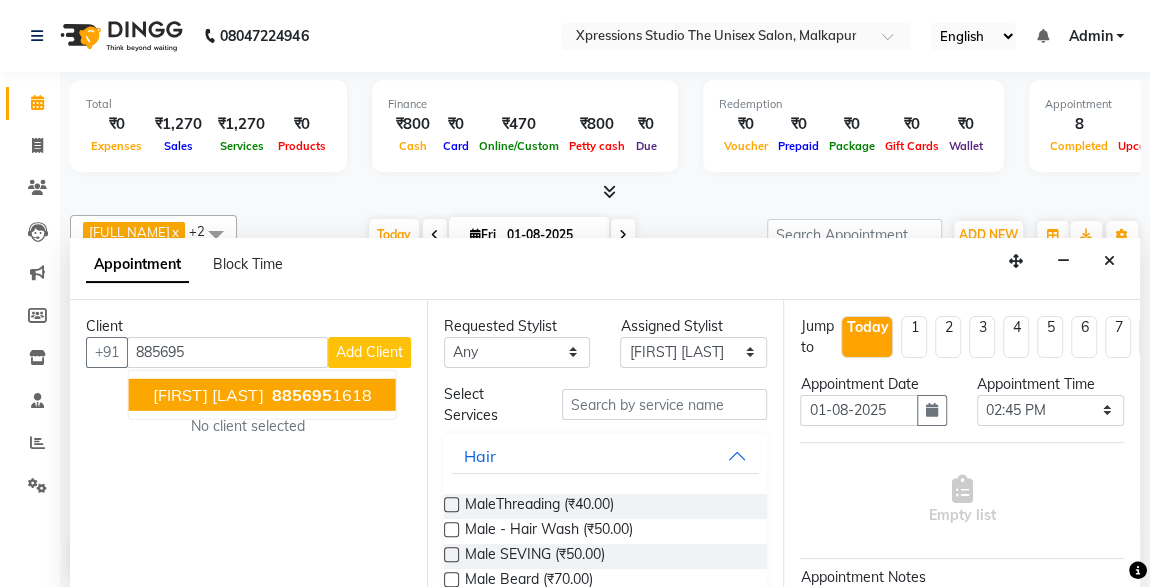 click on "885695 1618" at bounding box center (320, 394) 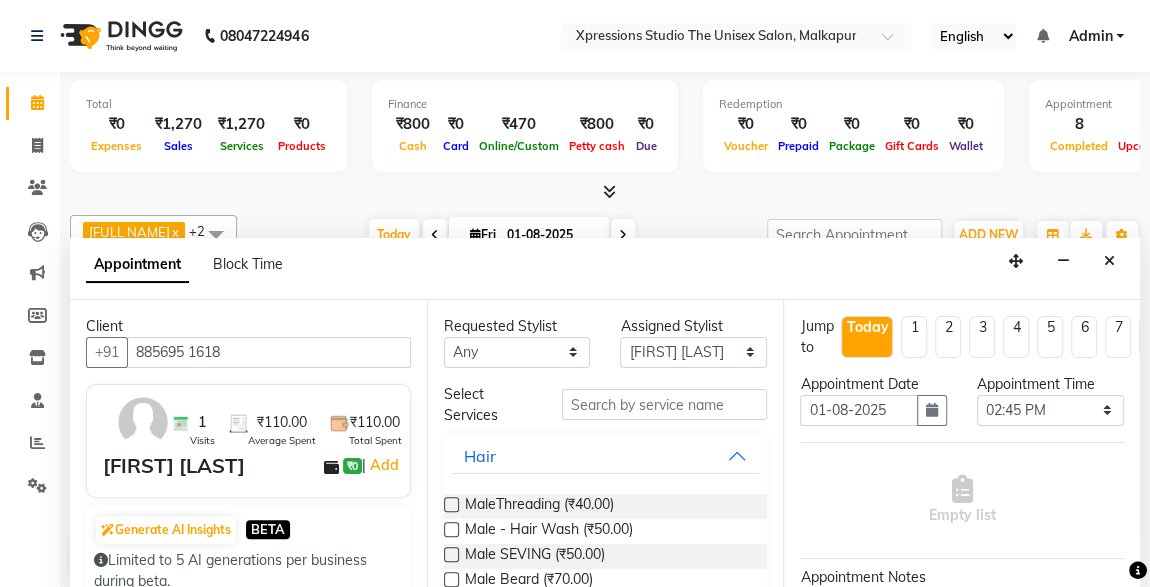 type on "885695 1618" 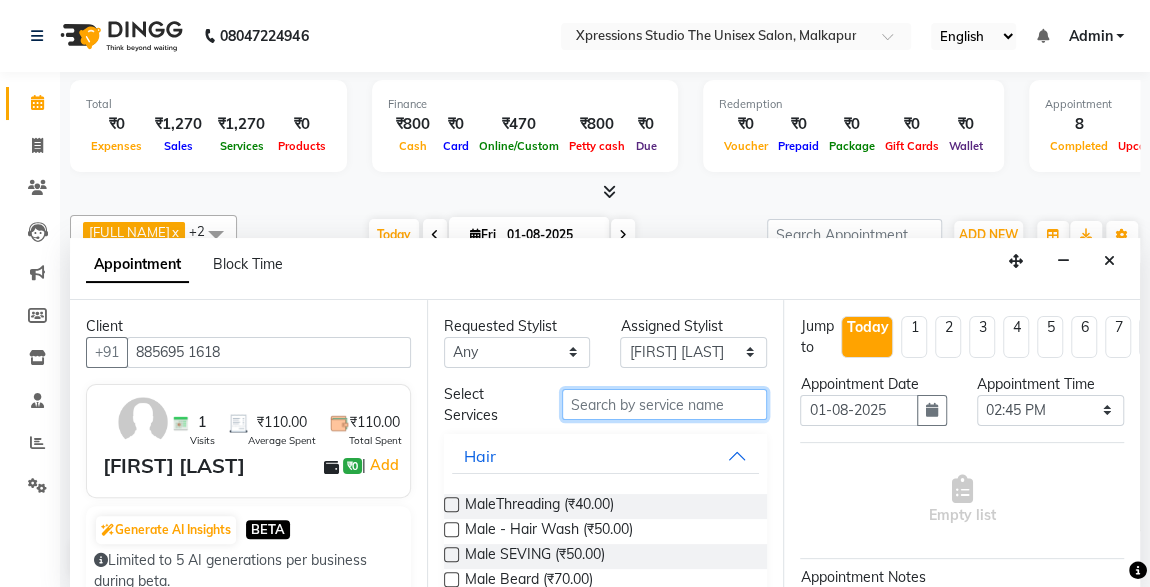click at bounding box center [665, 404] 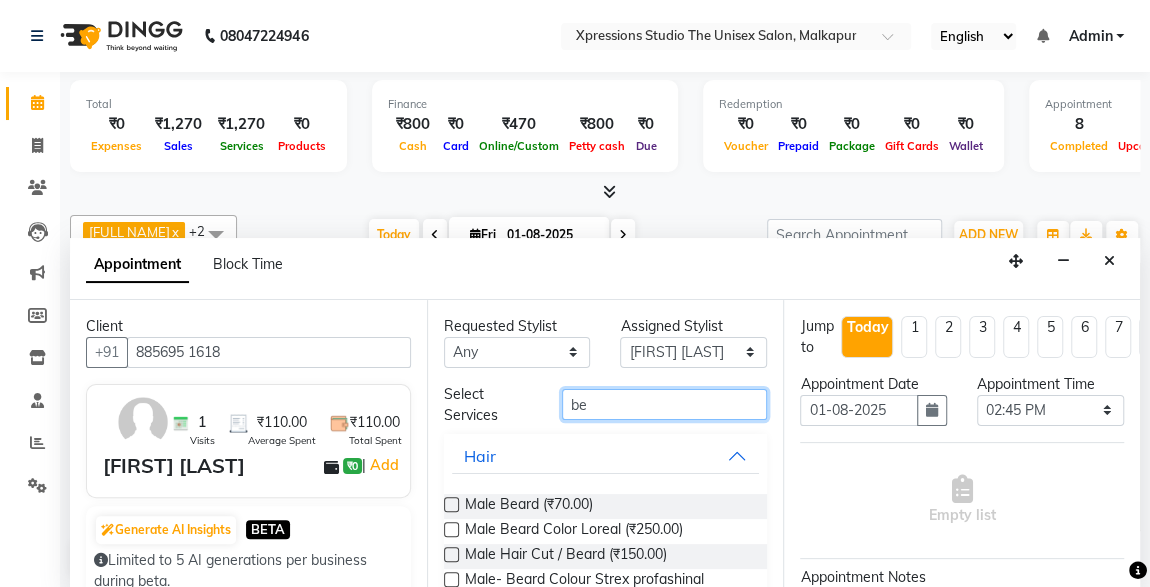 type on "be" 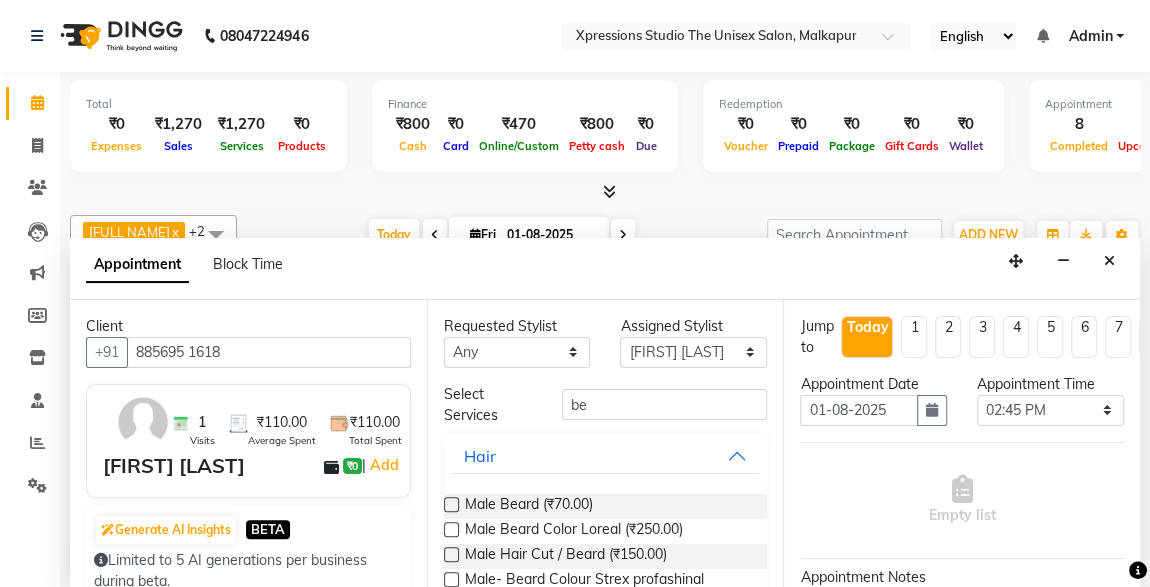 click at bounding box center [451, 504] 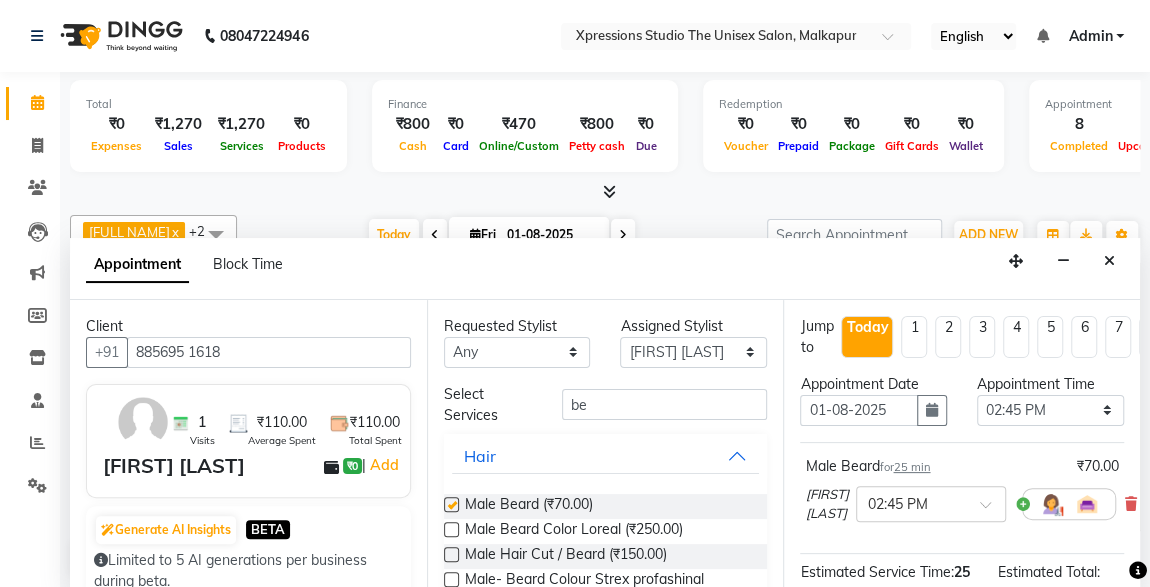 checkbox on "false" 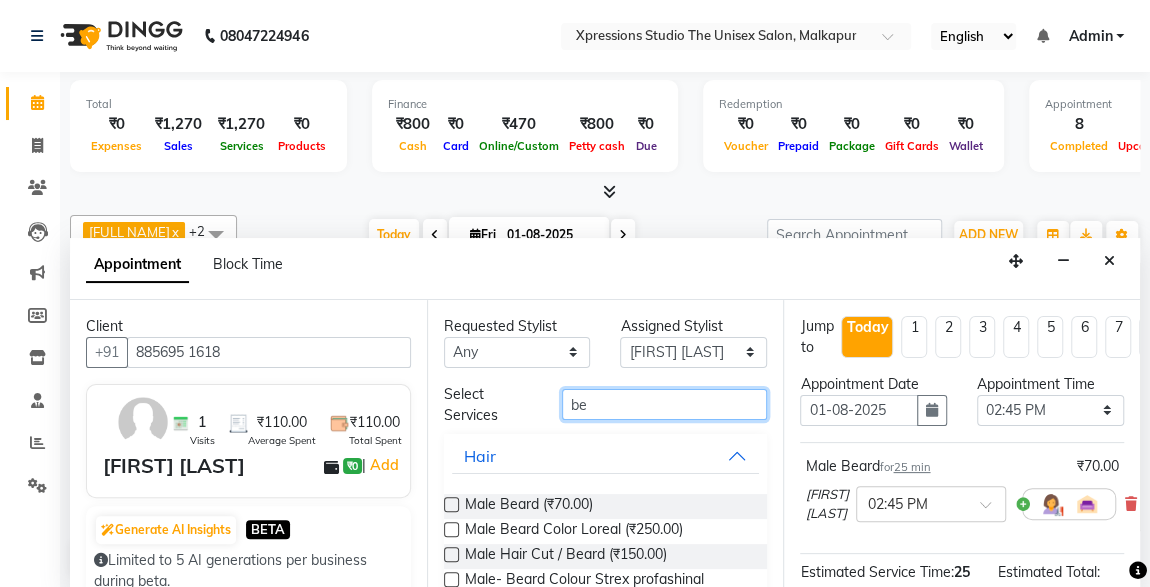 click on "be" at bounding box center [665, 404] 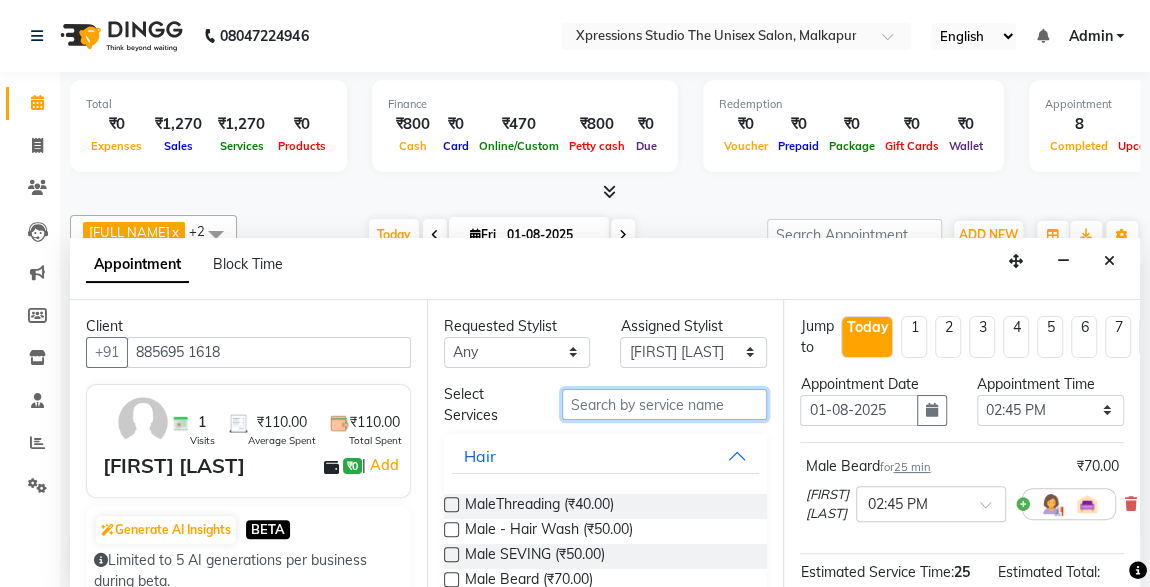 type 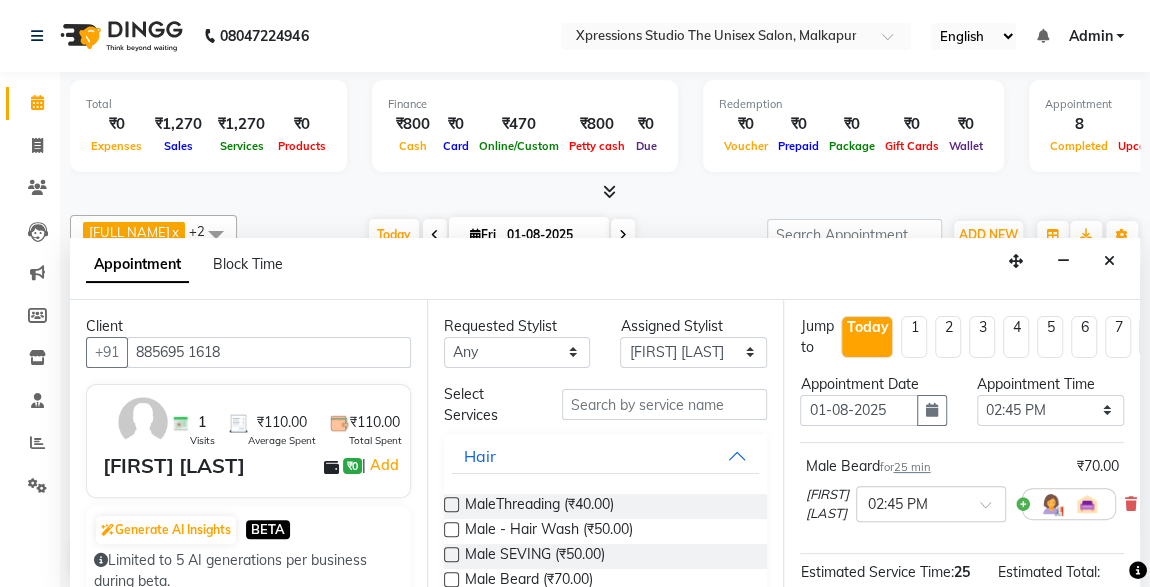 click at bounding box center (451, 504) 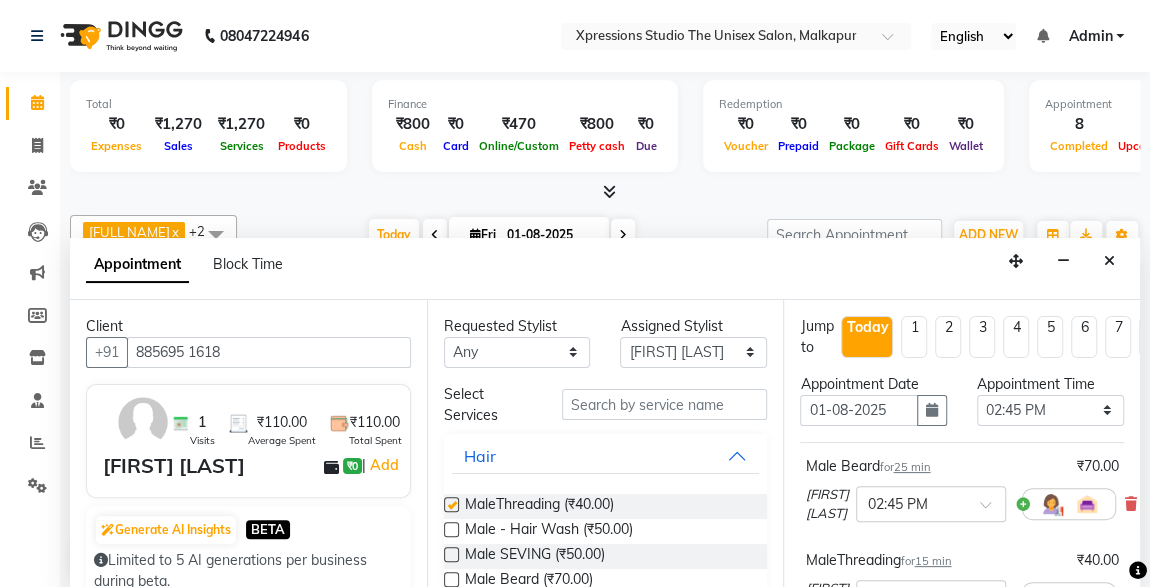 checkbox on "false" 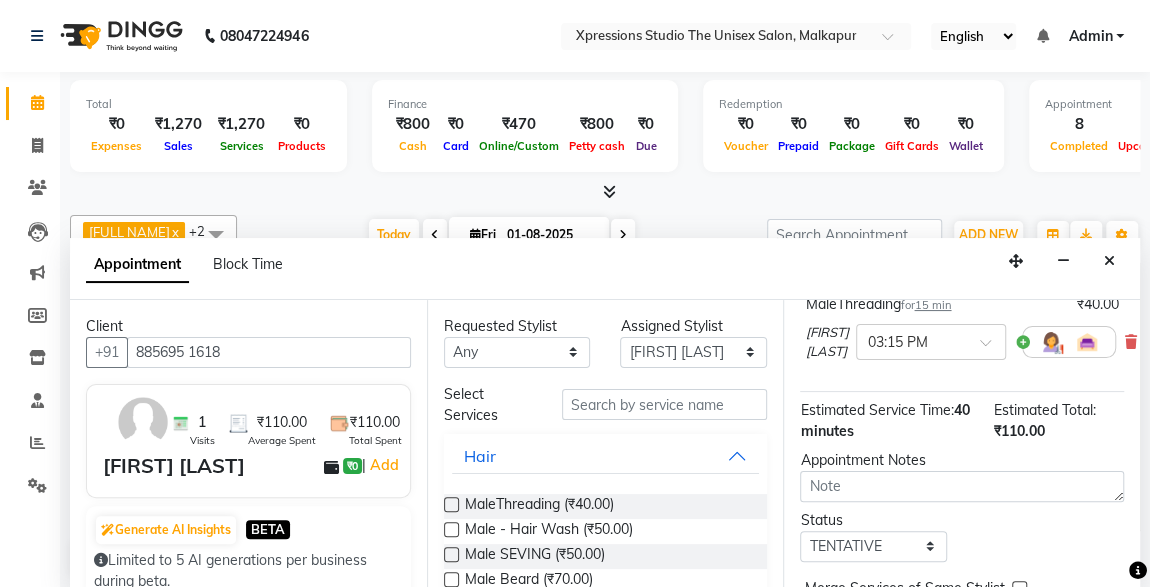 scroll, scrollTop: 383, scrollLeft: 0, axis: vertical 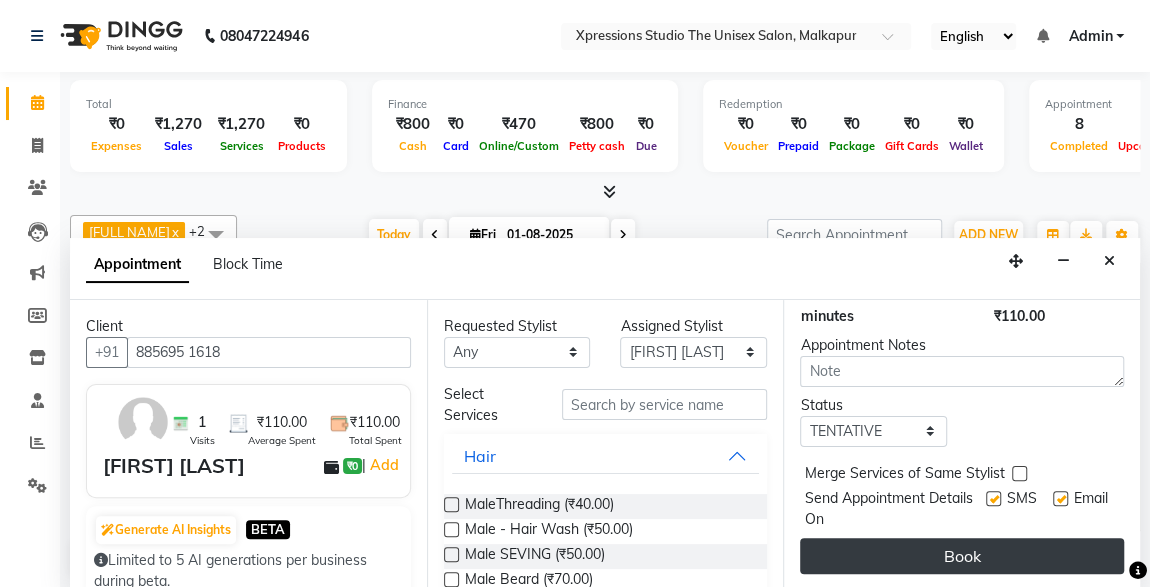 click on "Book" at bounding box center (962, 556) 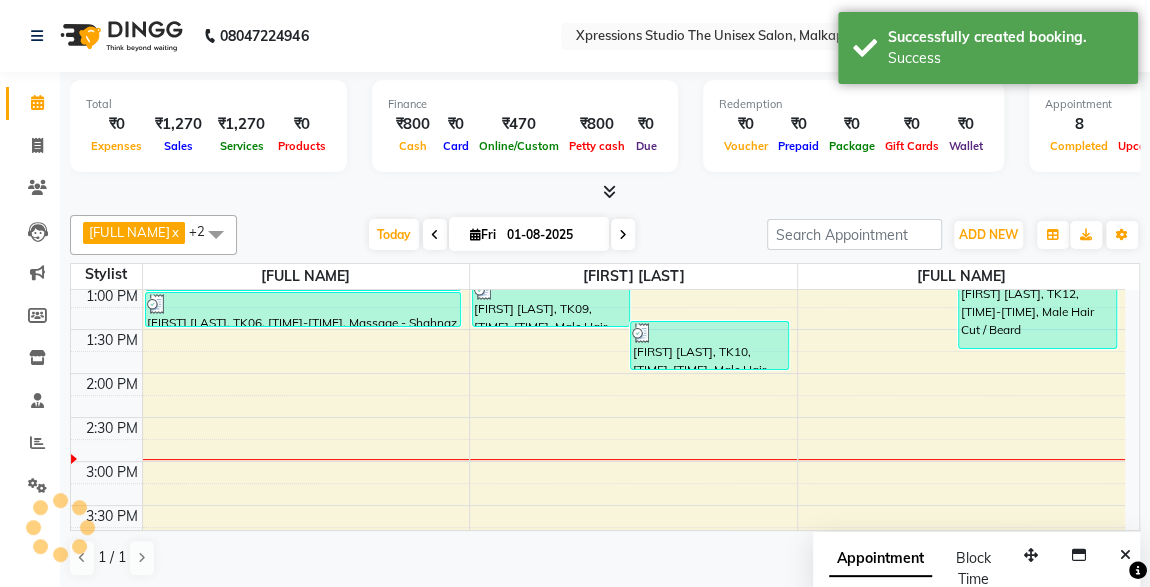 scroll, scrollTop: 0, scrollLeft: 0, axis: both 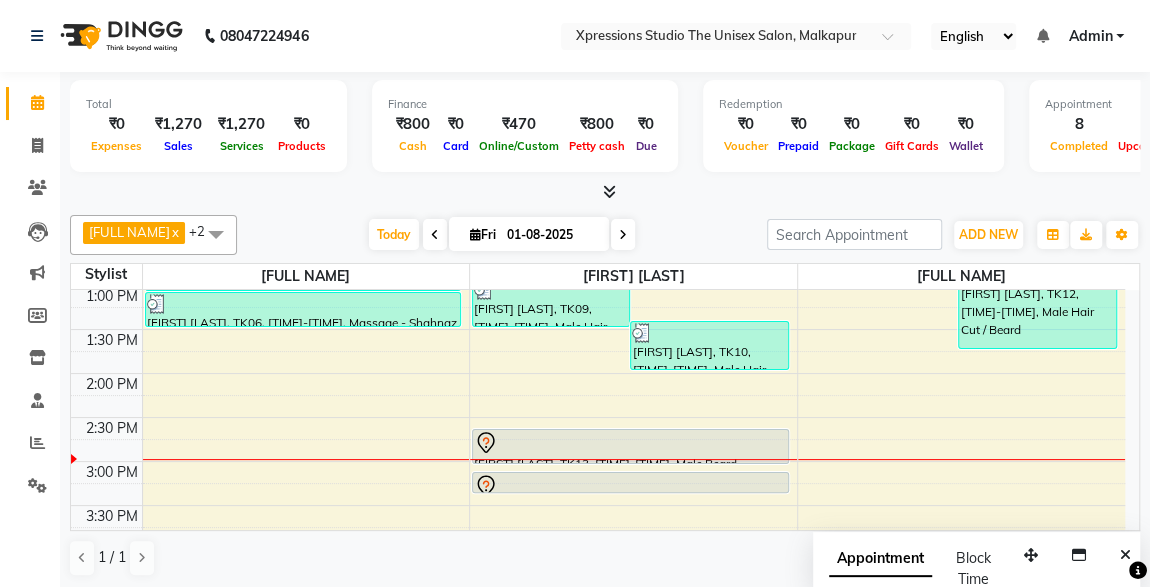 click at bounding box center (630, 443) 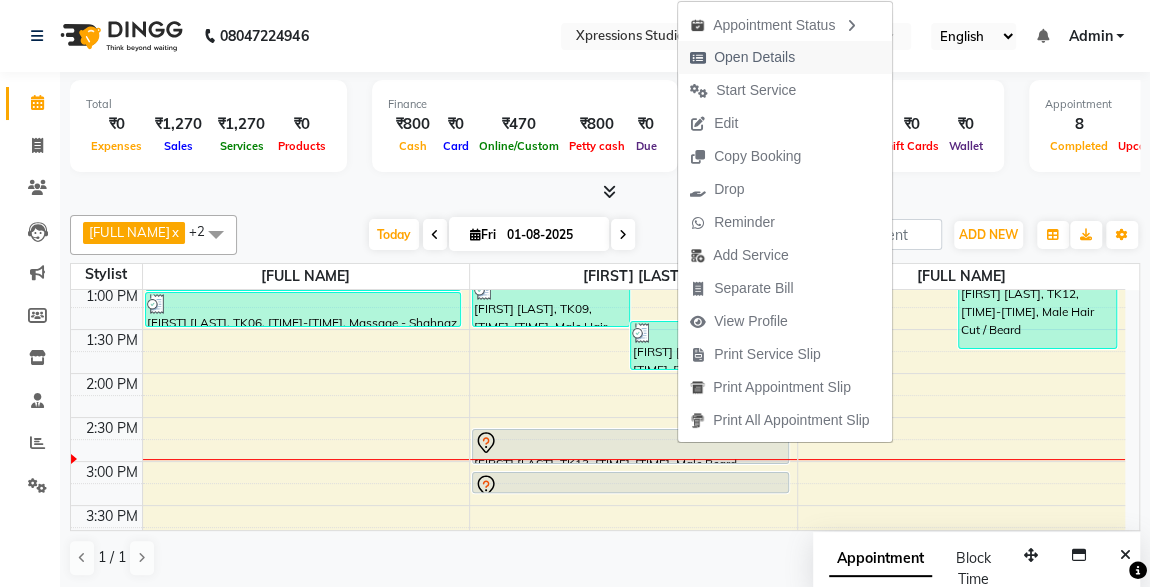 click on "Open Details" at bounding box center [754, 57] 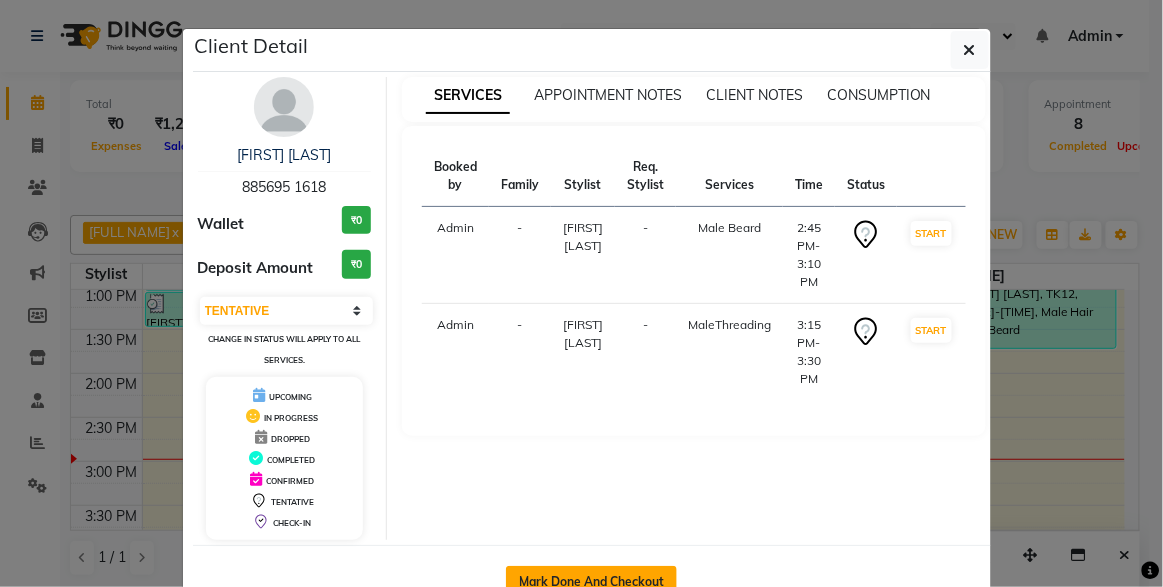 click on "Mark Done And Checkout" 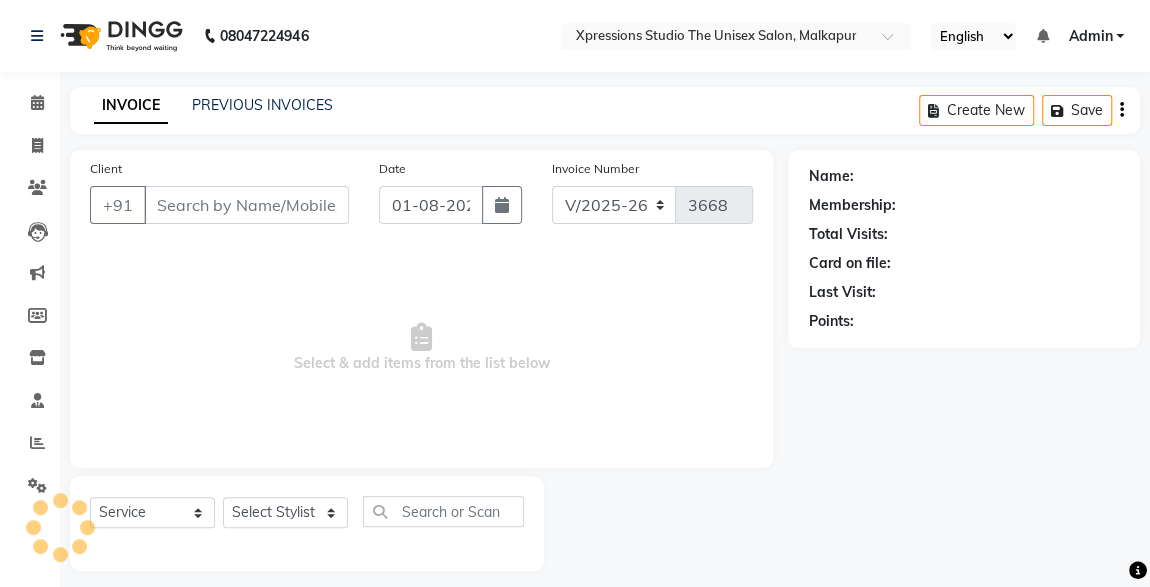 type on "885695 1618" 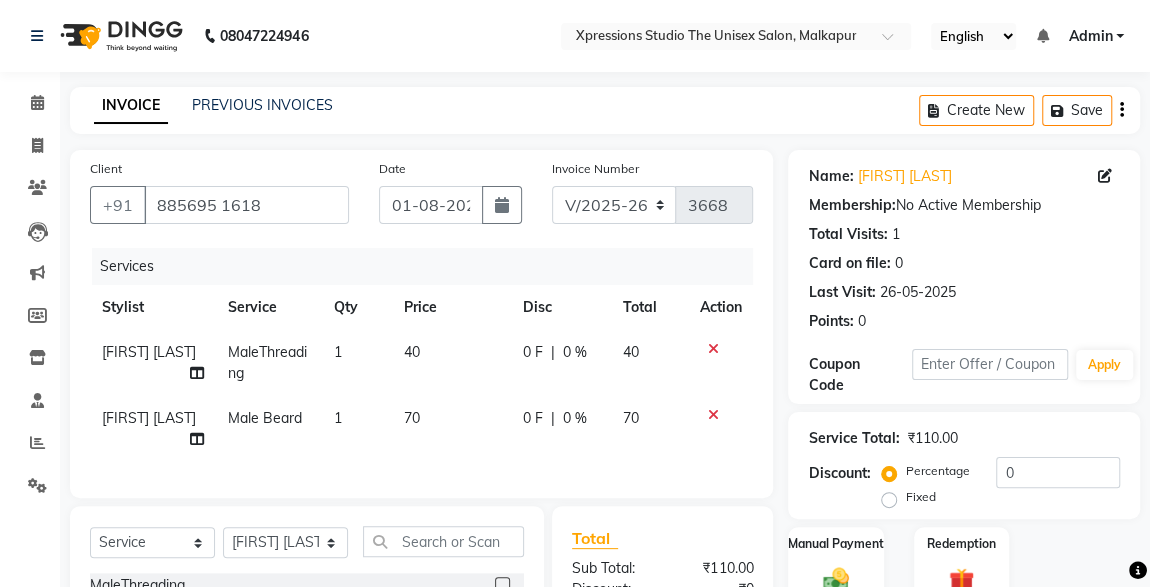 scroll, scrollTop: 256, scrollLeft: 0, axis: vertical 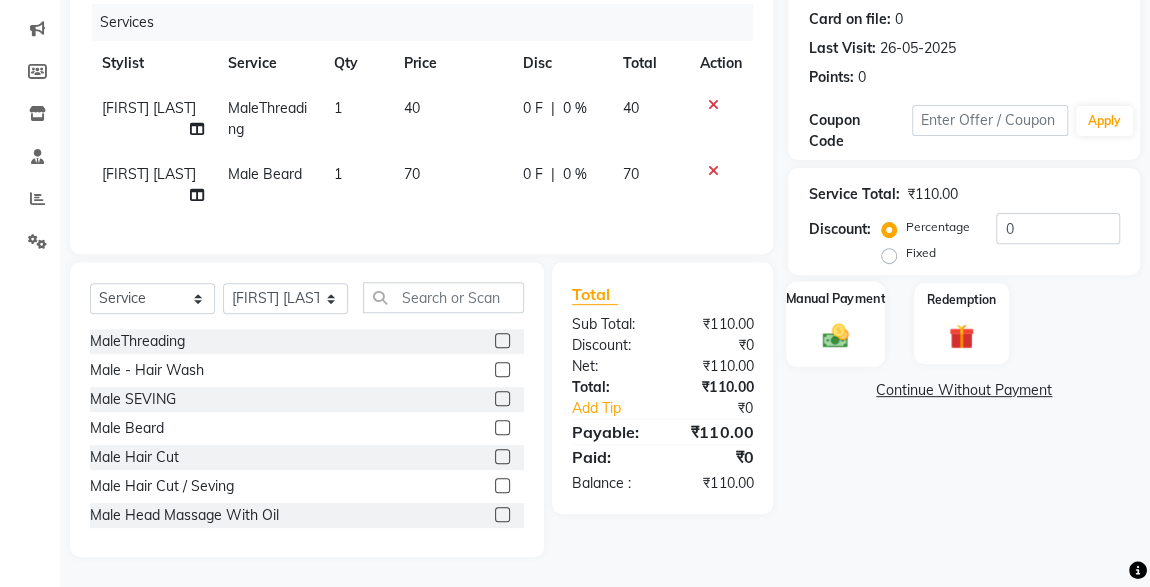 click 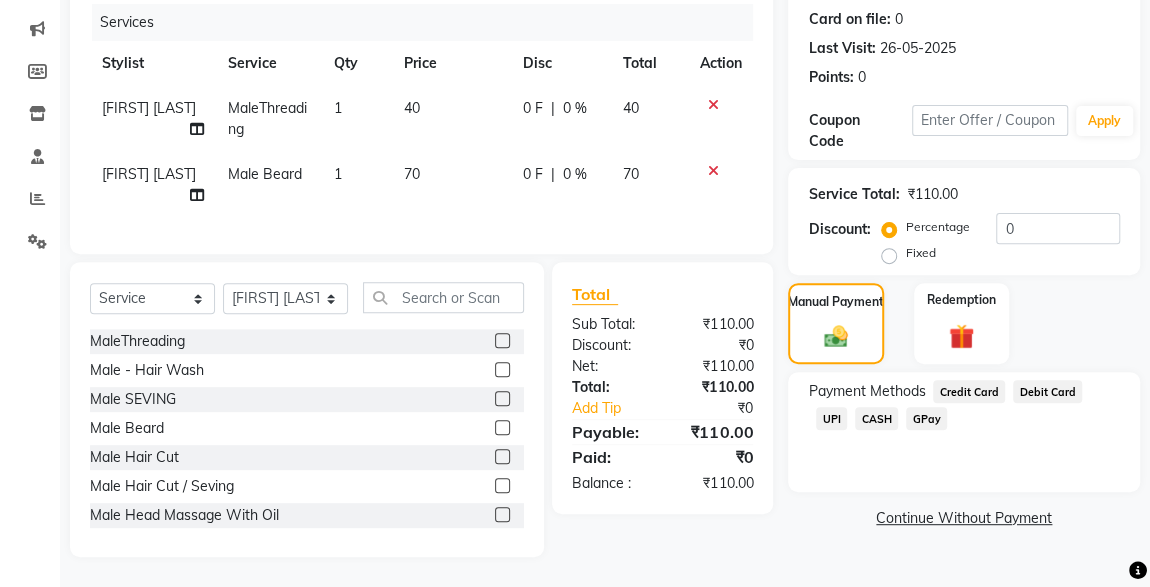 click on "CASH" 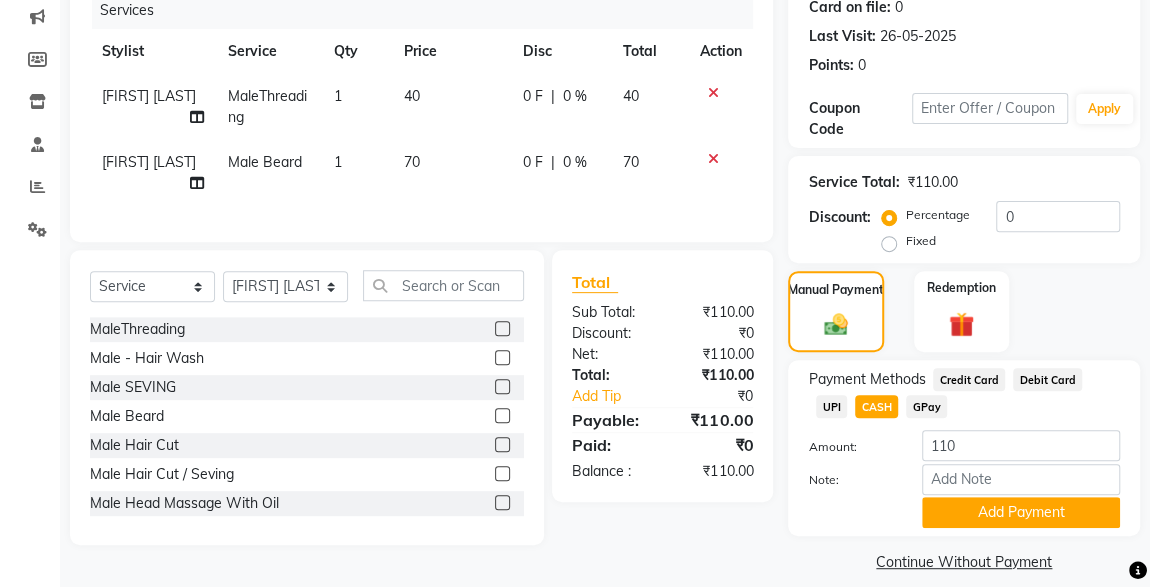 scroll, scrollTop: 273, scrollLeft: 0, axis: vertical 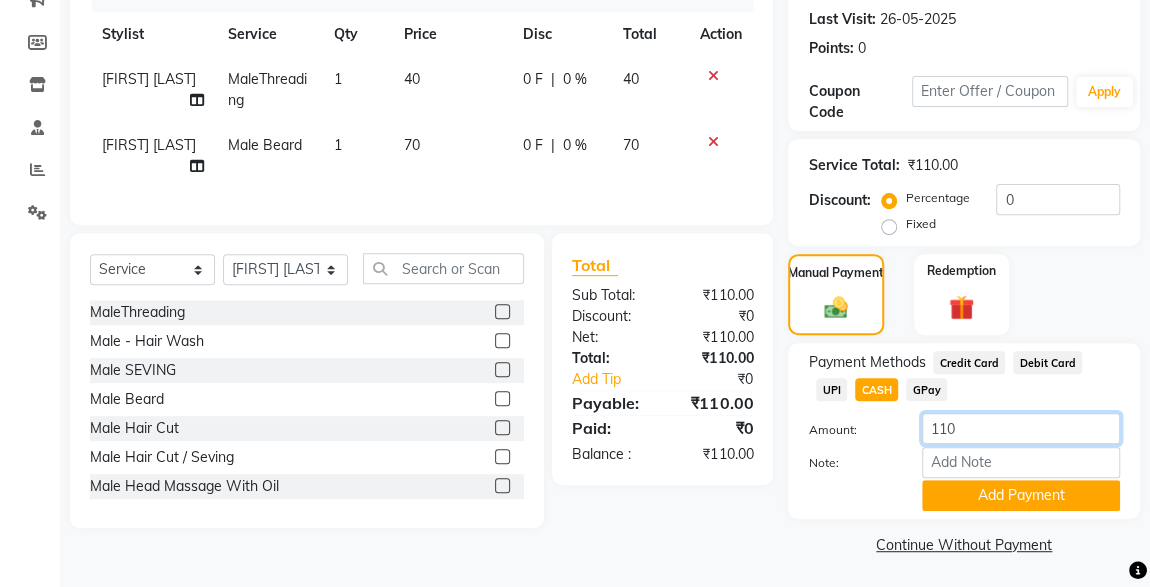 click on "110" 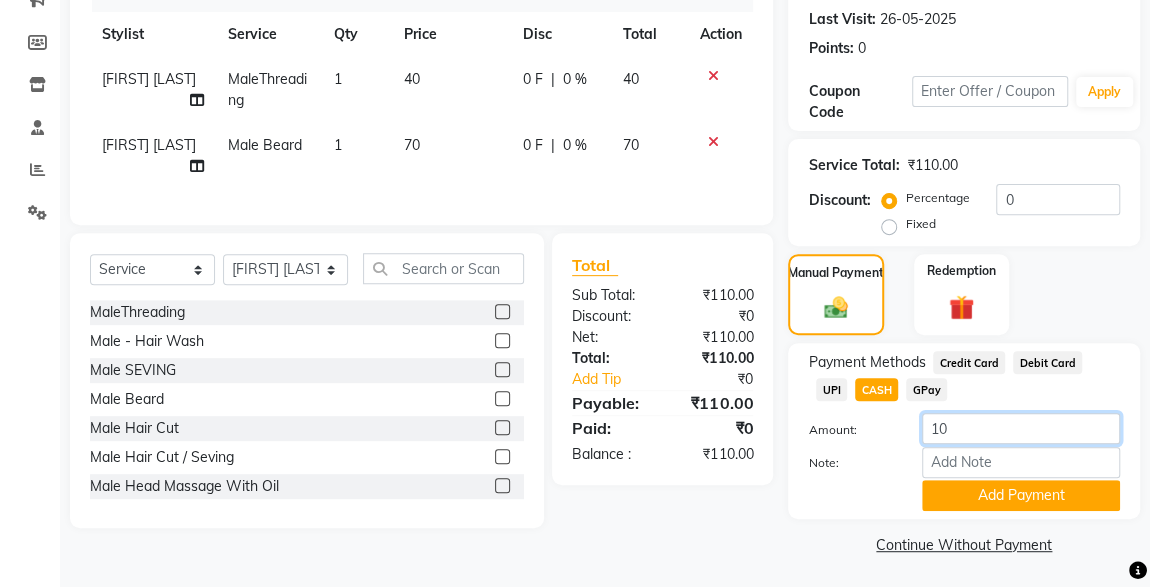 type on "100" 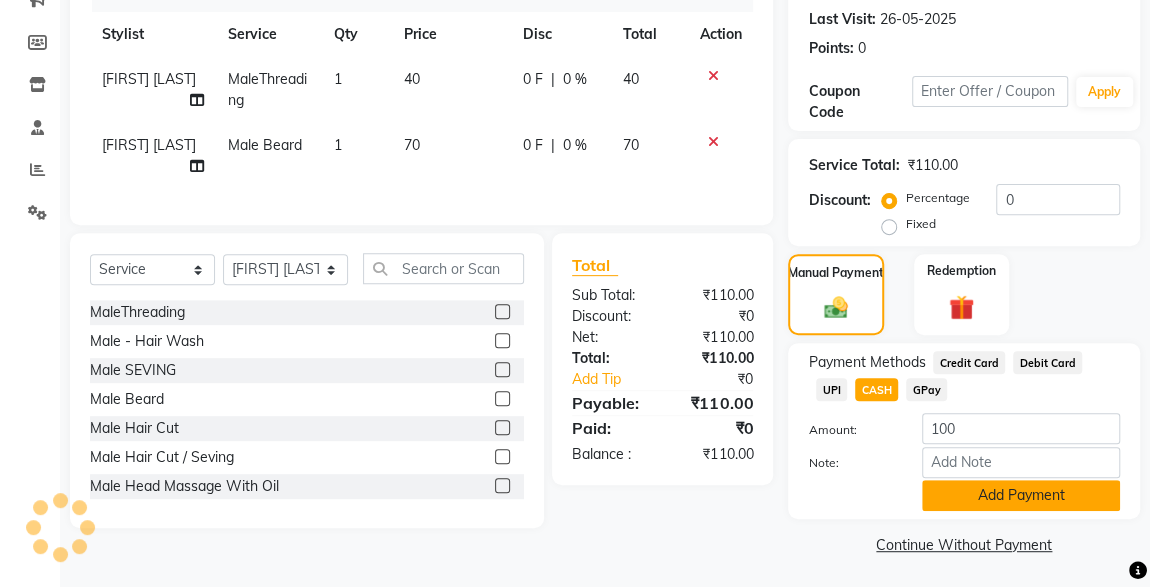 click on "Add Payment" 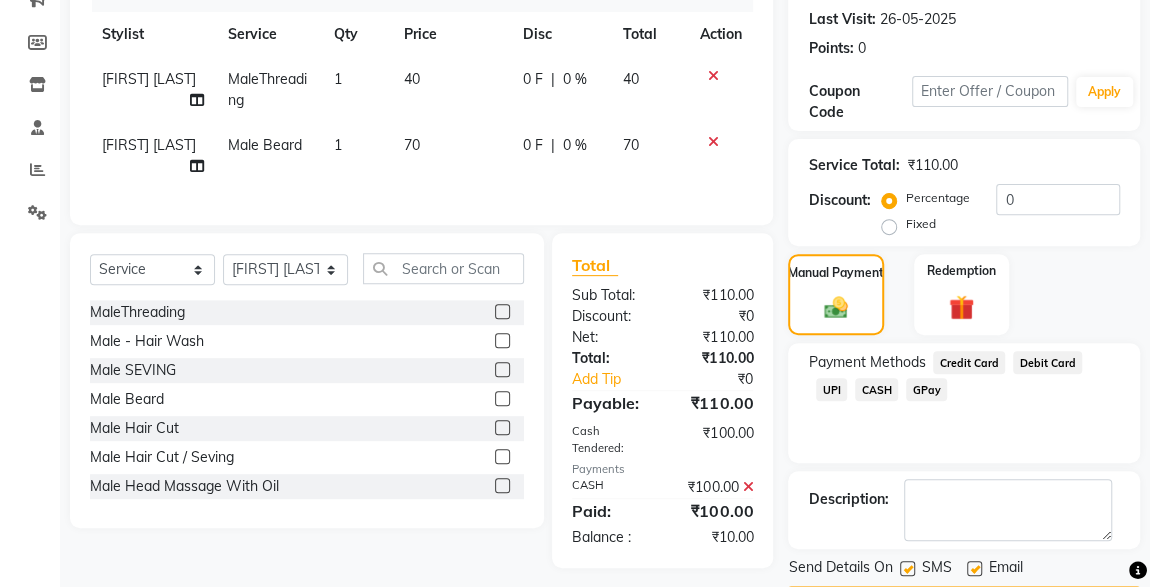 scroll, scrollTop: 330, scrollLeft: 0, axis: vertical 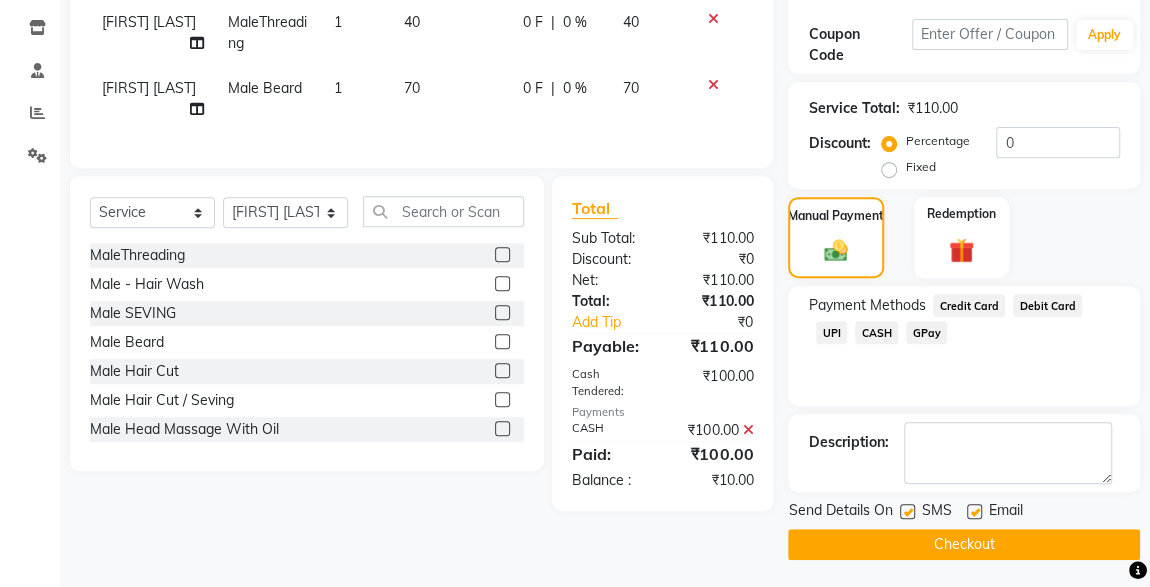 click 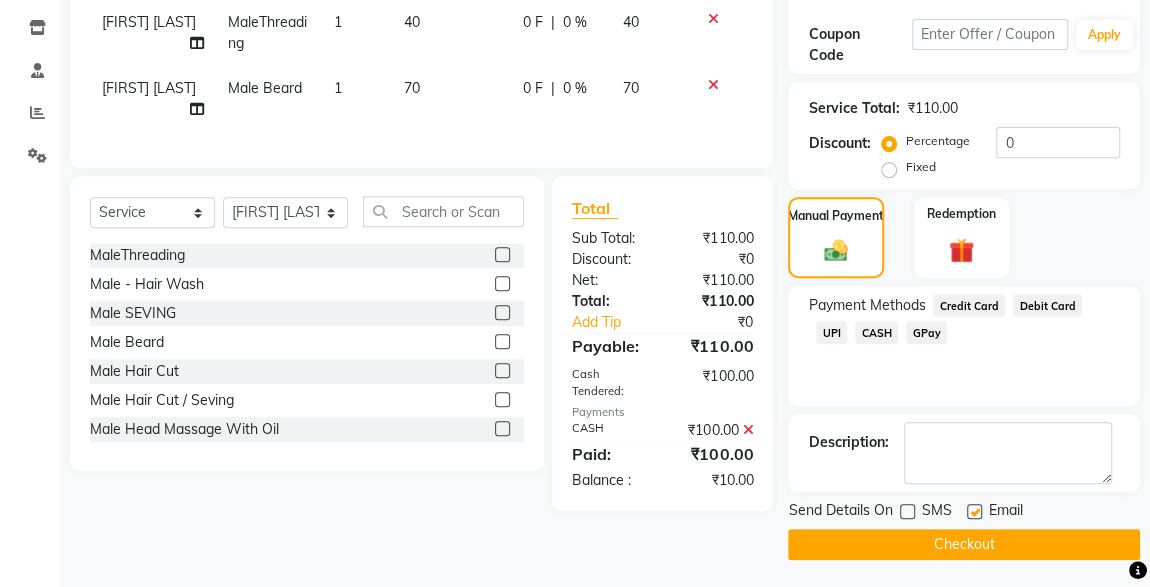 click on "Checkout" 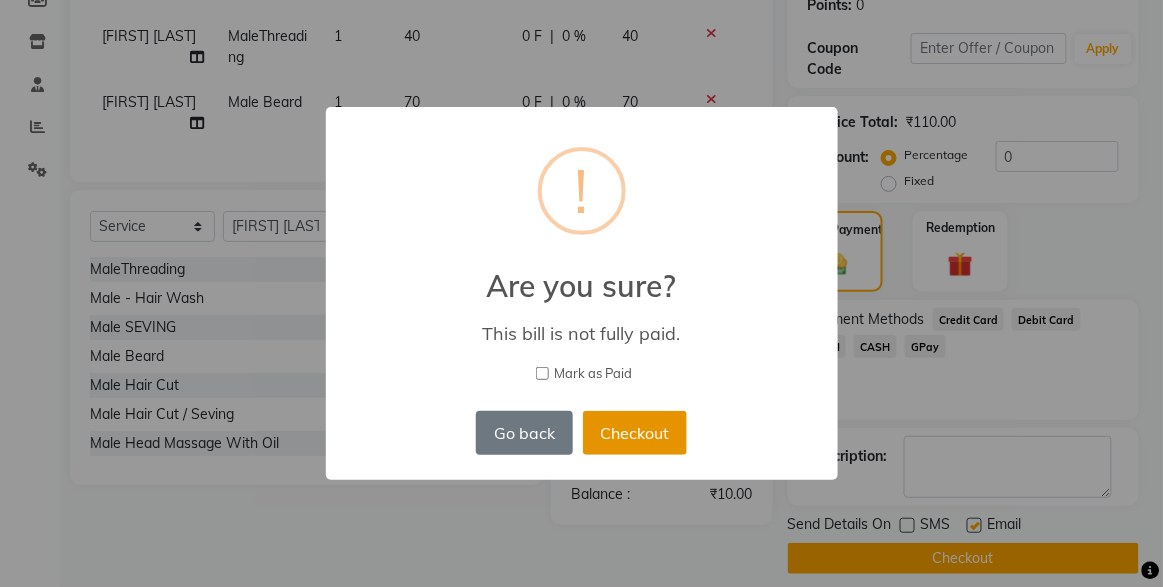 click on "Checkout" at bounding box center (635, 433) 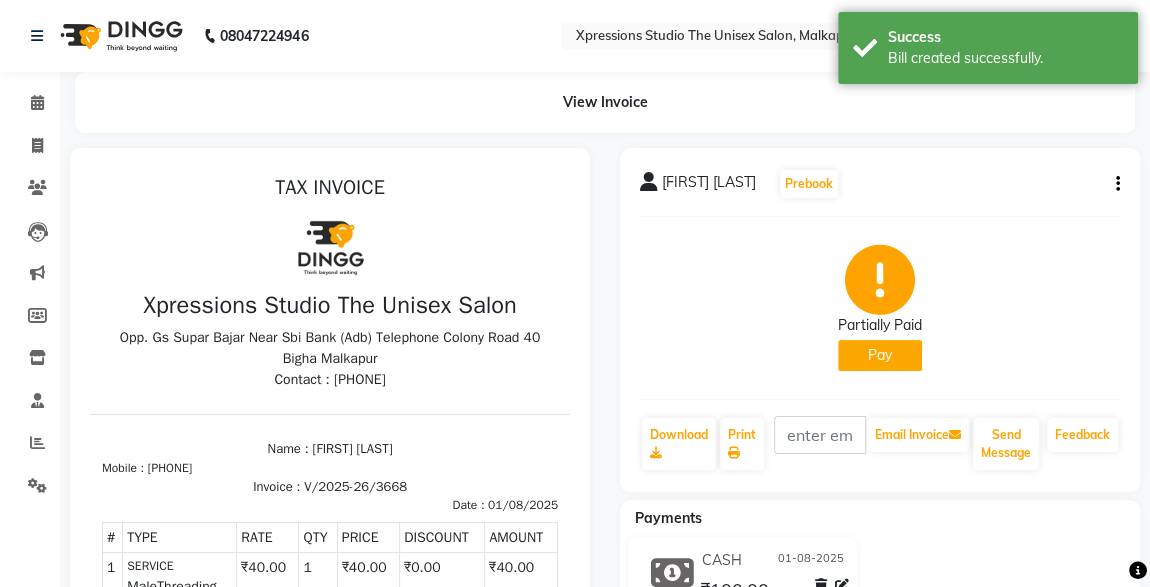 scroll, scrollTop: 0, scrollLeft: 0, axis: both 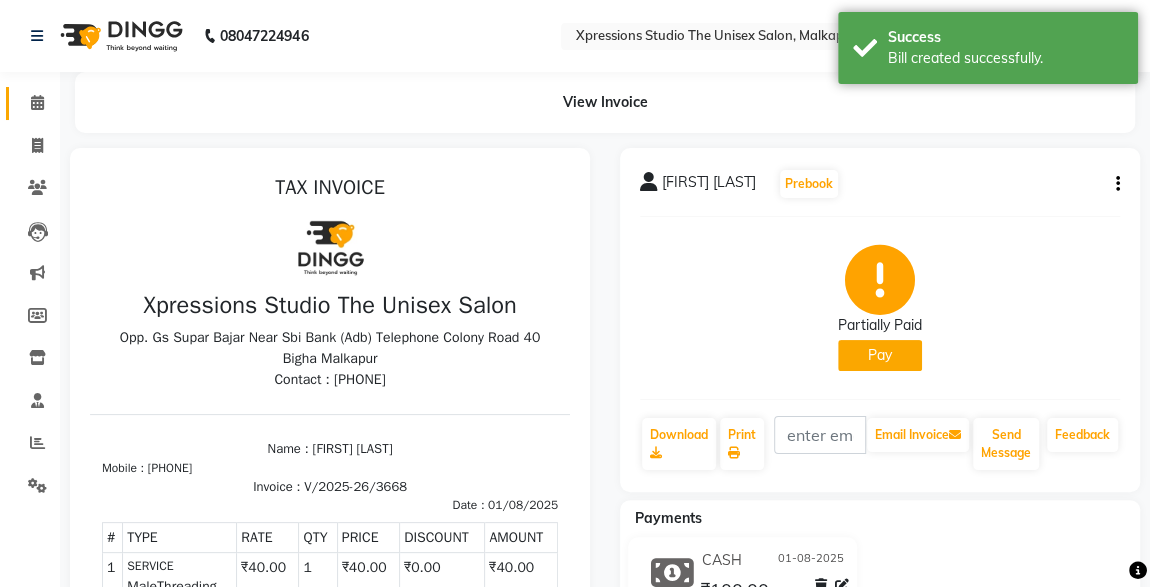click 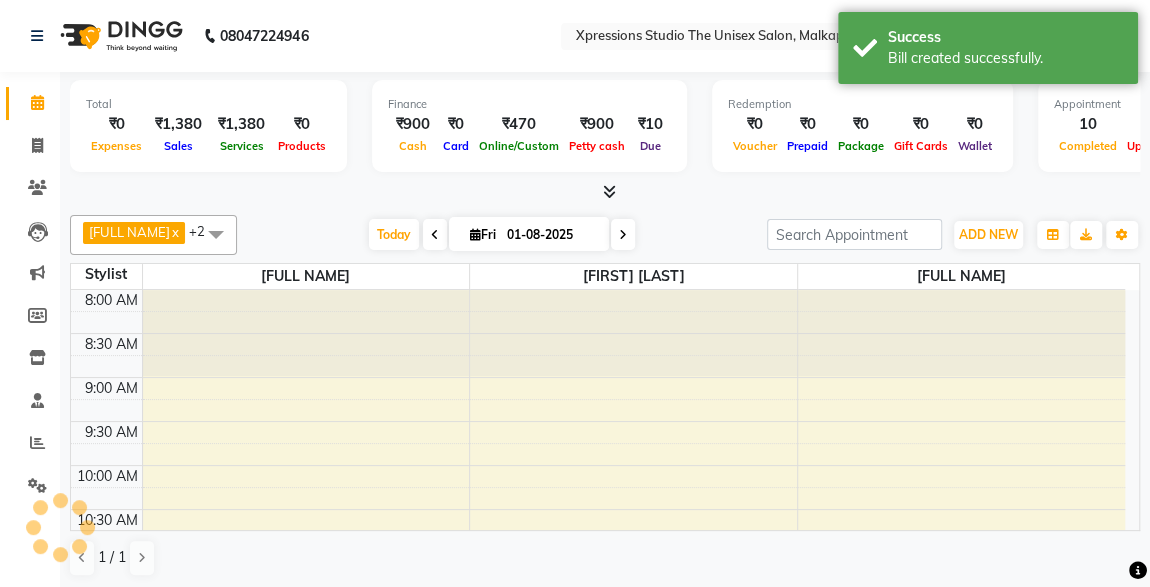 scroll, scrollTop: 606, scrollLeft: 0, axis: vertical 